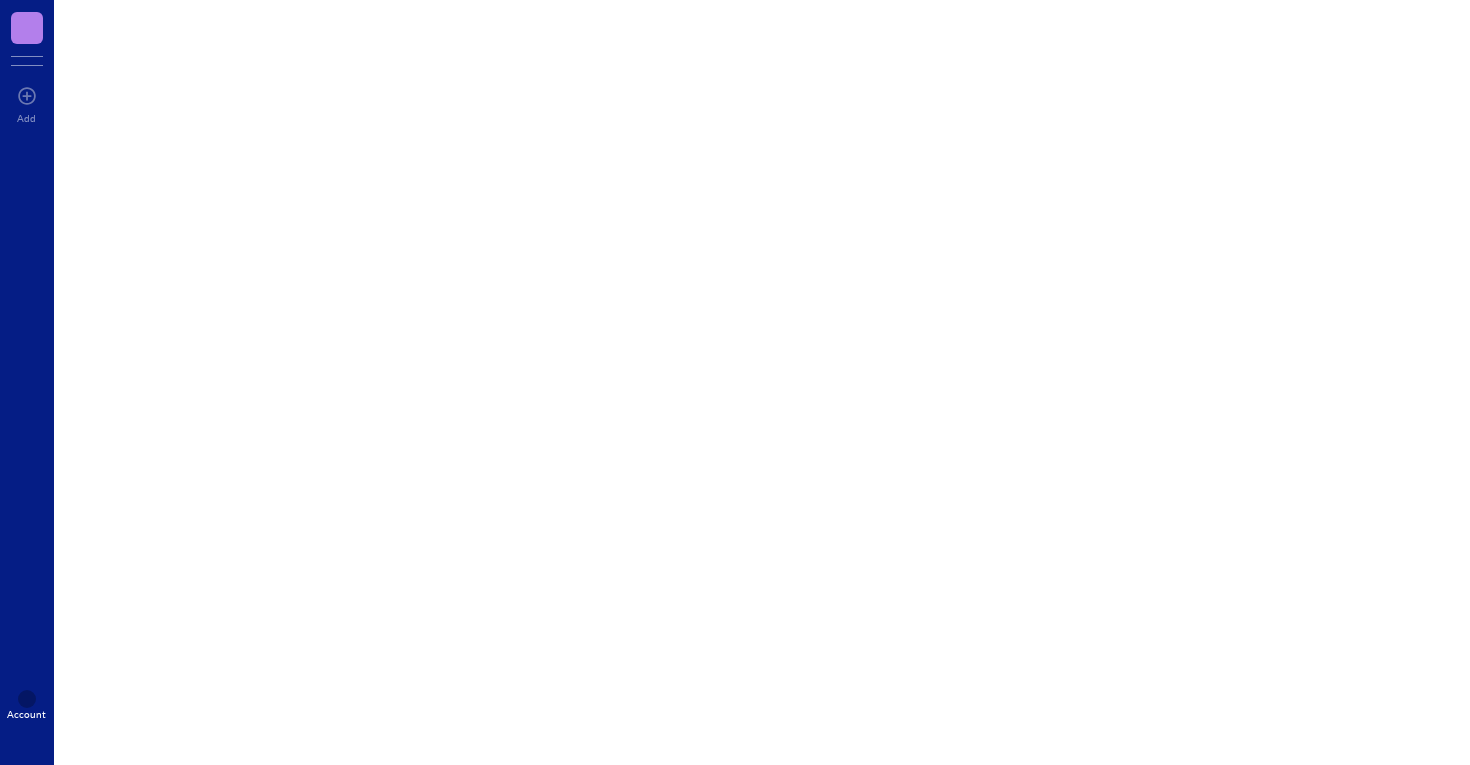 scroll, scrollTop: 0, scrollLeft: 0, axis: both 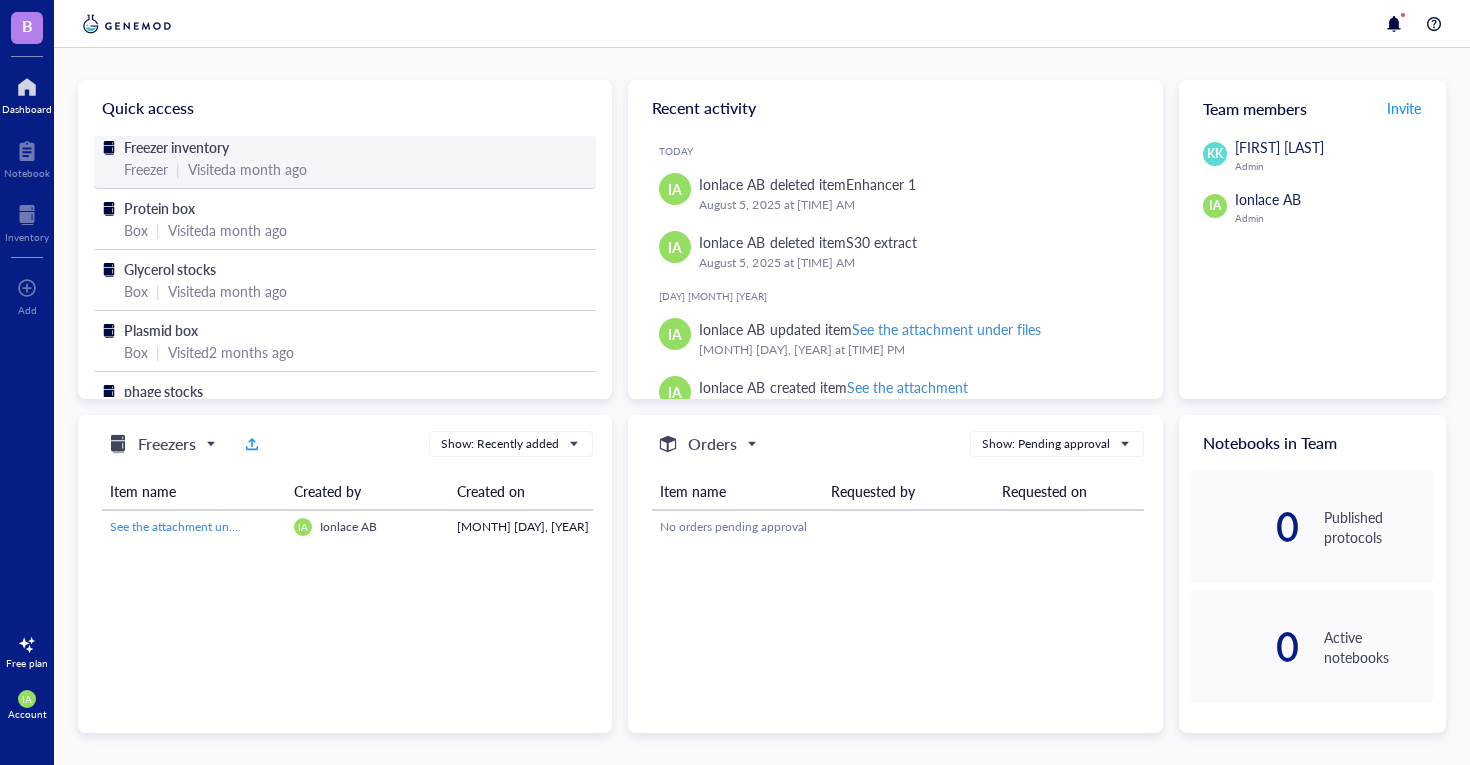 click on "Visited a [TIME_PERIOD] ago" at bounding box center (247, 169) 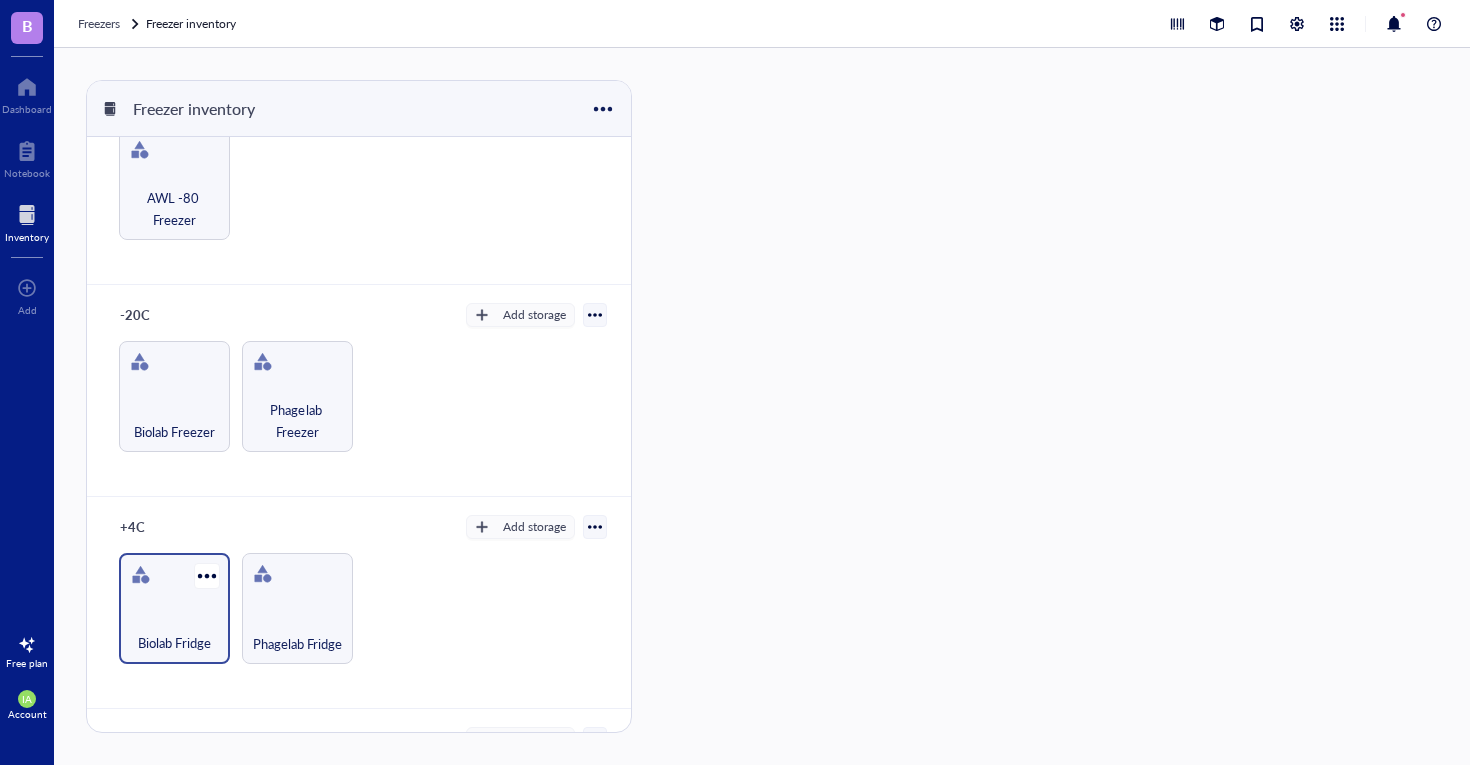 scroll, scrollTop: 27, scrollLeft: 0, axis: vertical 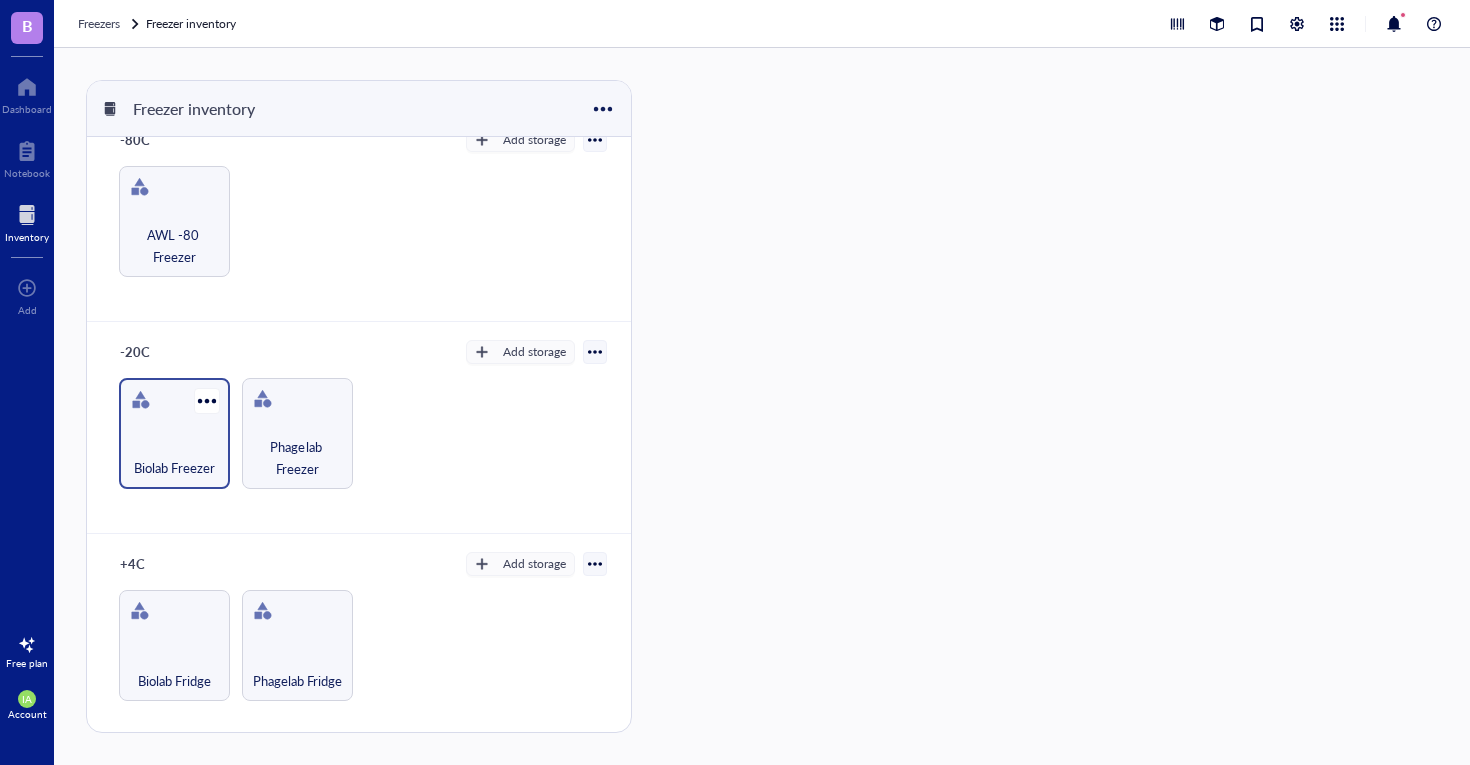click on "Biolab Freezer" at bounding box center [174, 457] 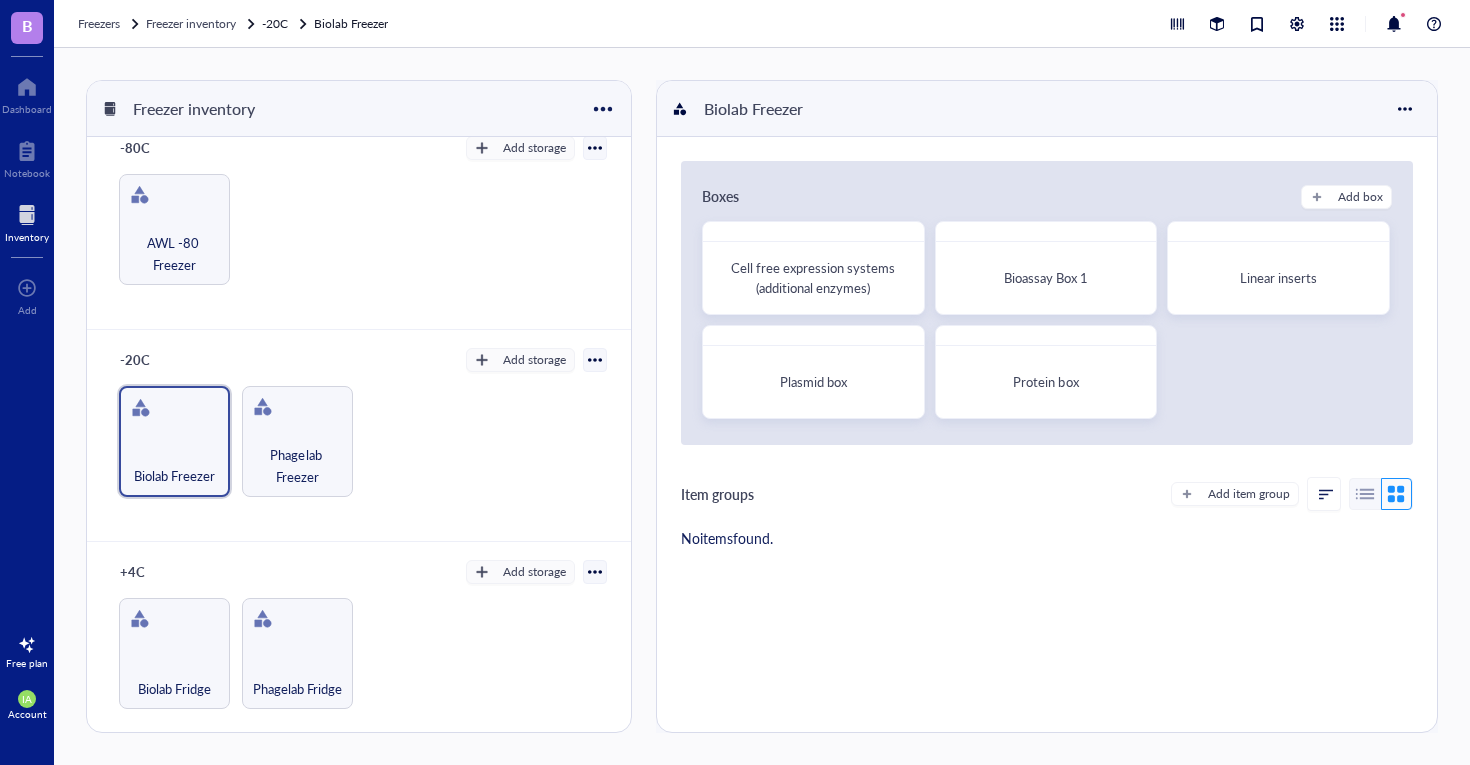 scroll, scrollTop: 0, scrollLeft: 0, axis: both 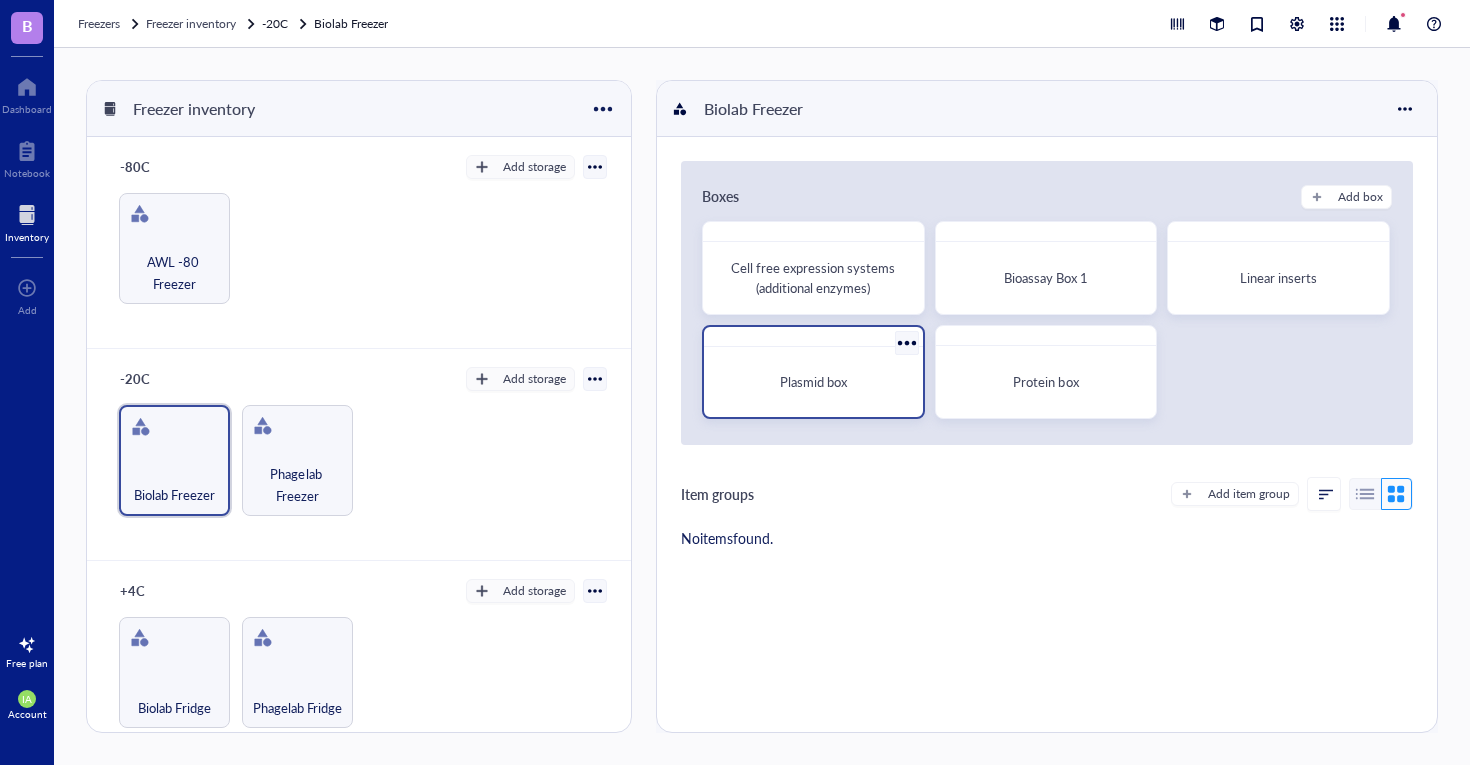 click on "Plasmid box" at bounding box center (813, 381) 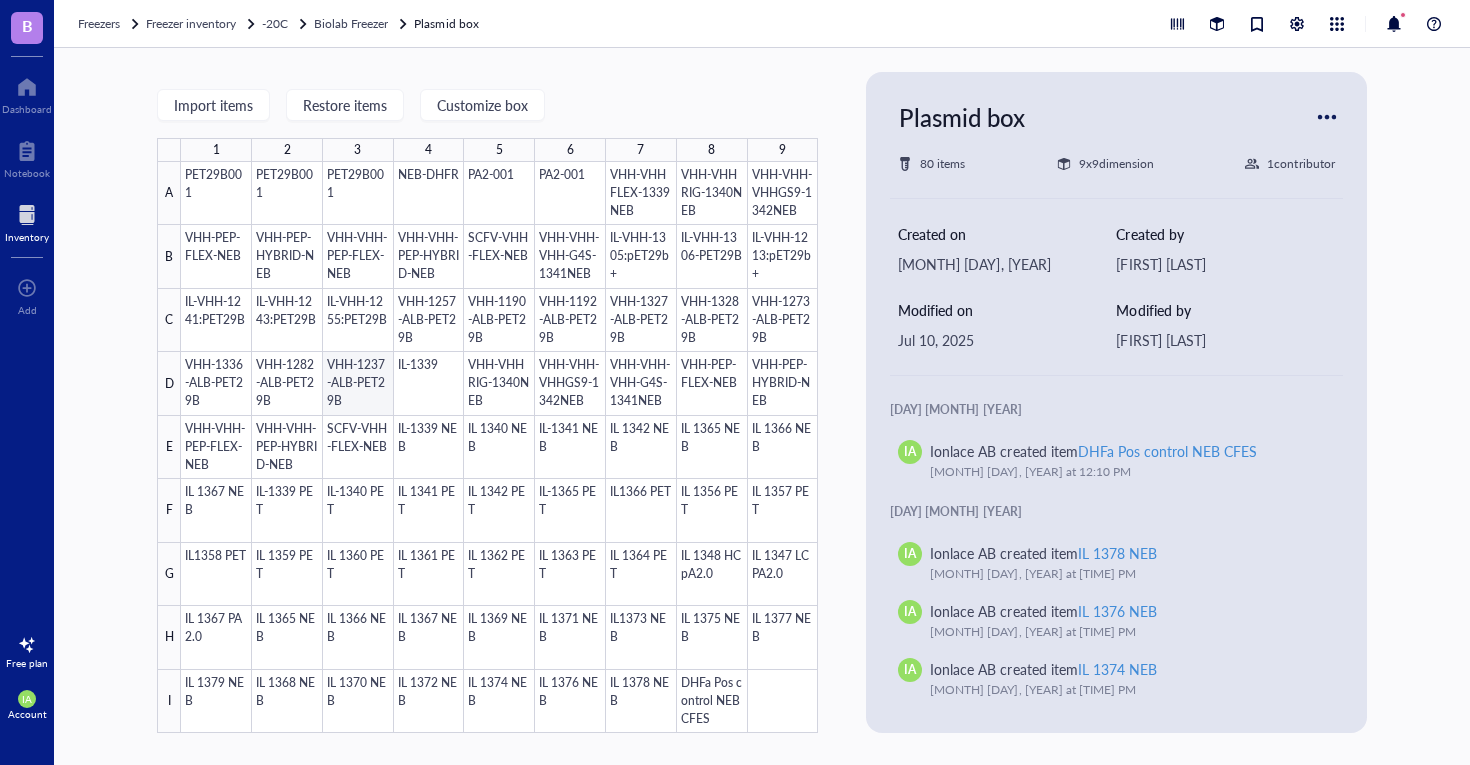 click at bounding box center (499, 447) 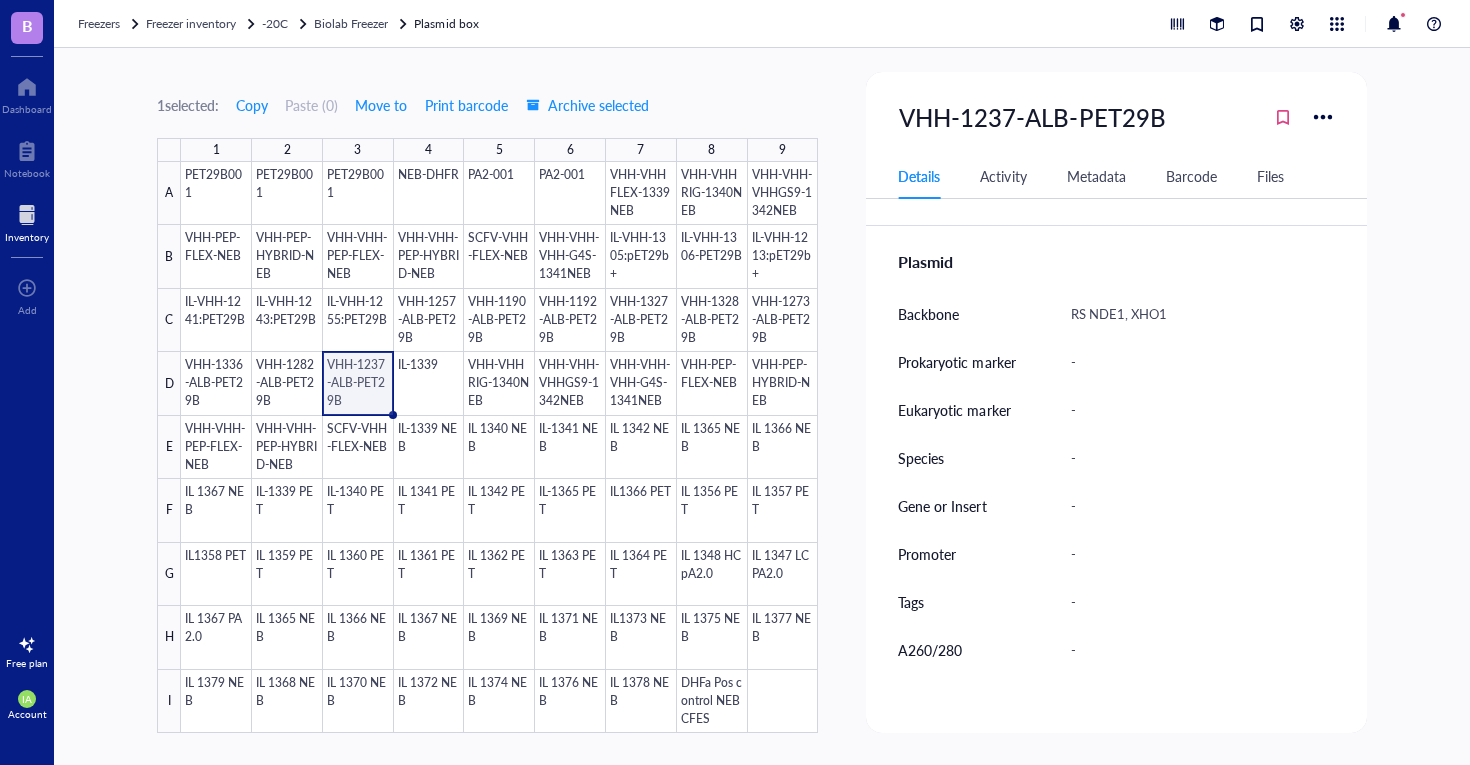 scroll, scrollTop: 444, scrollLeft: 0, axis: vertical 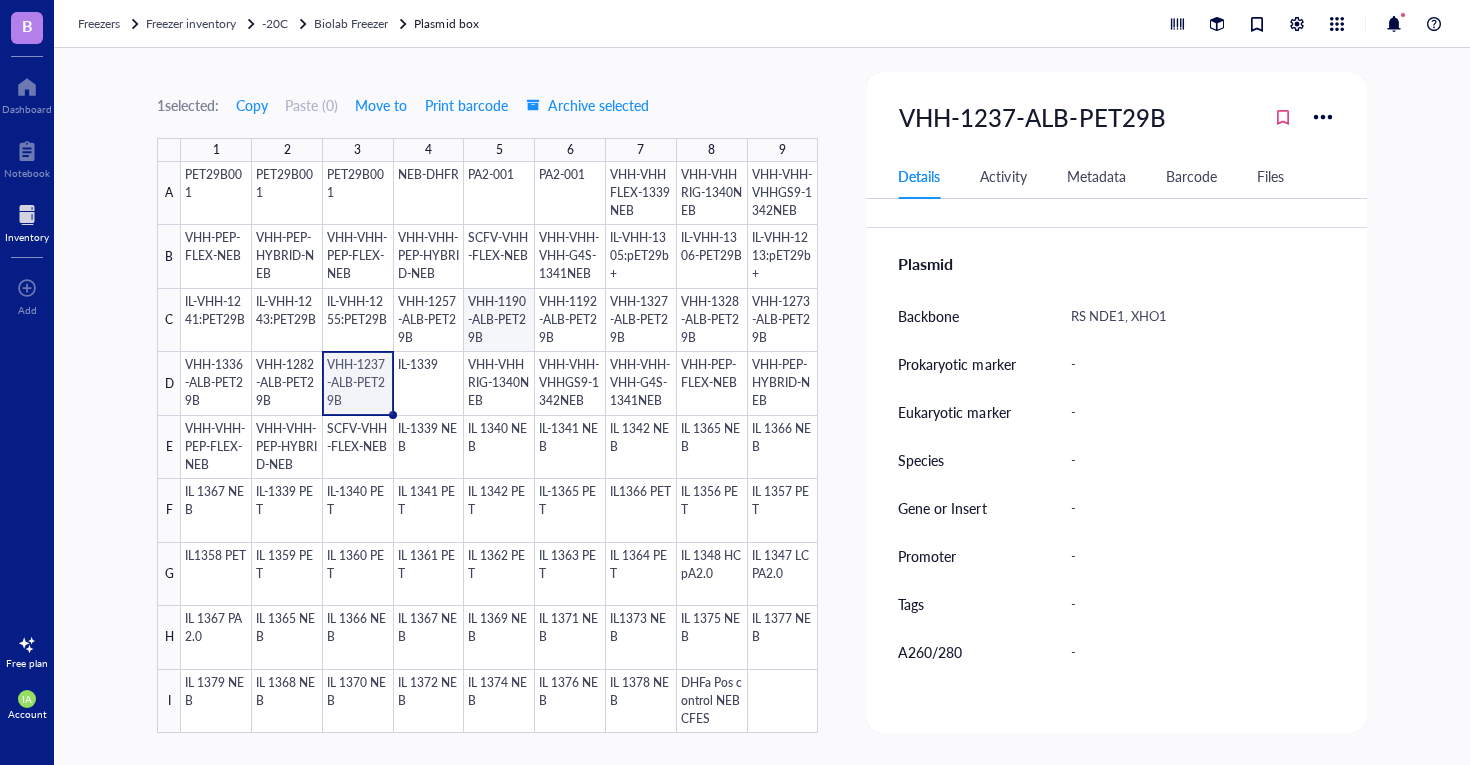 click at bounding box center (499, 447) 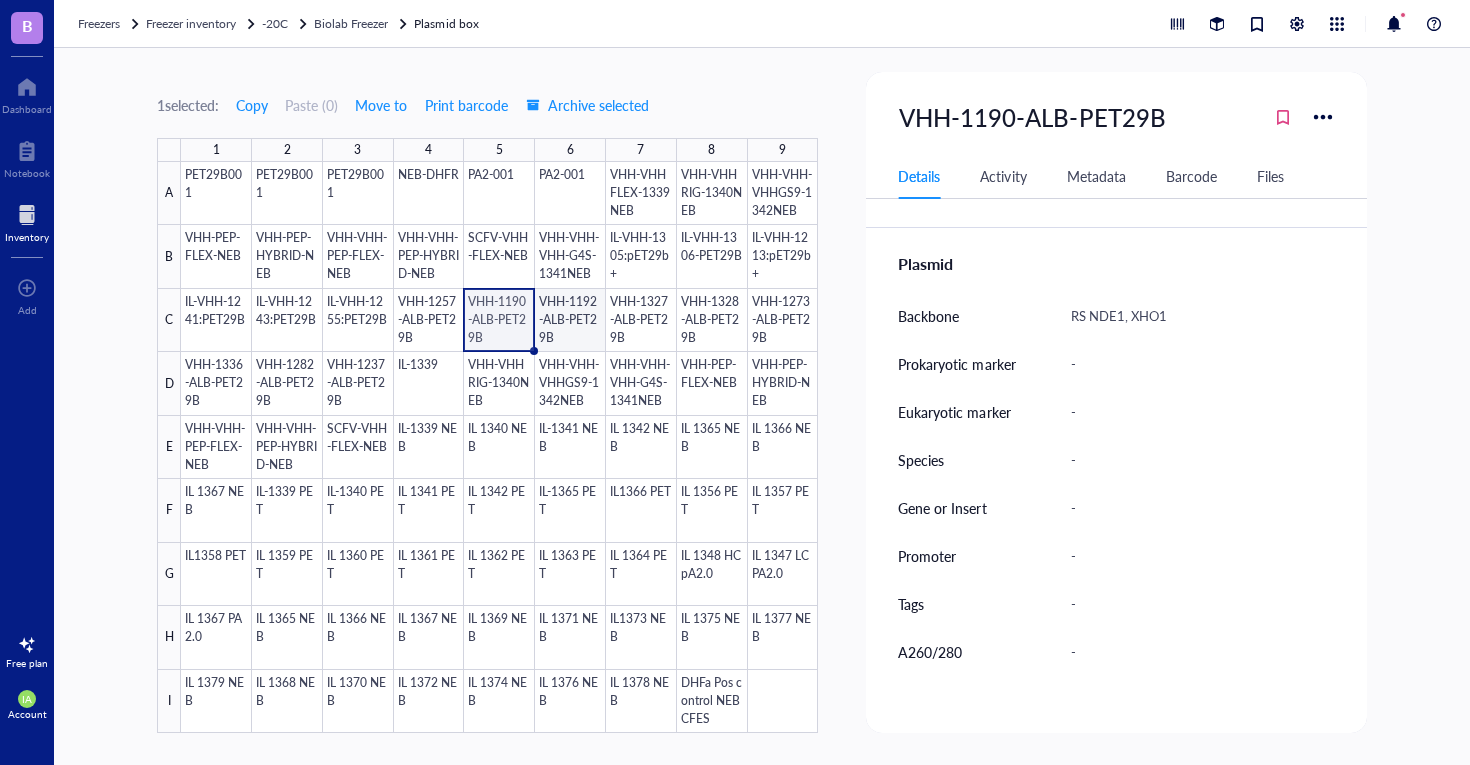 click at bounding box center [499, 447] 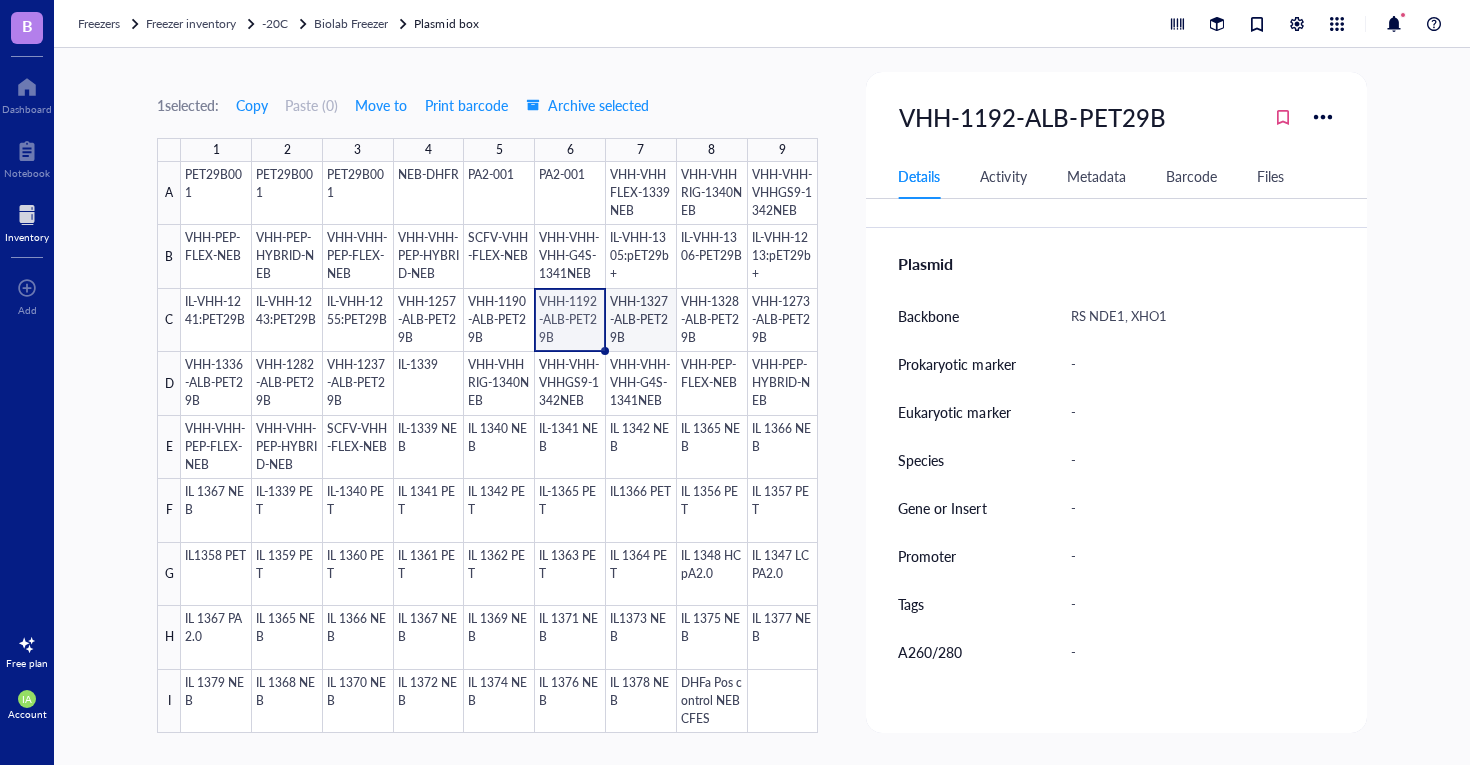 click at bounding box center (499, 447) 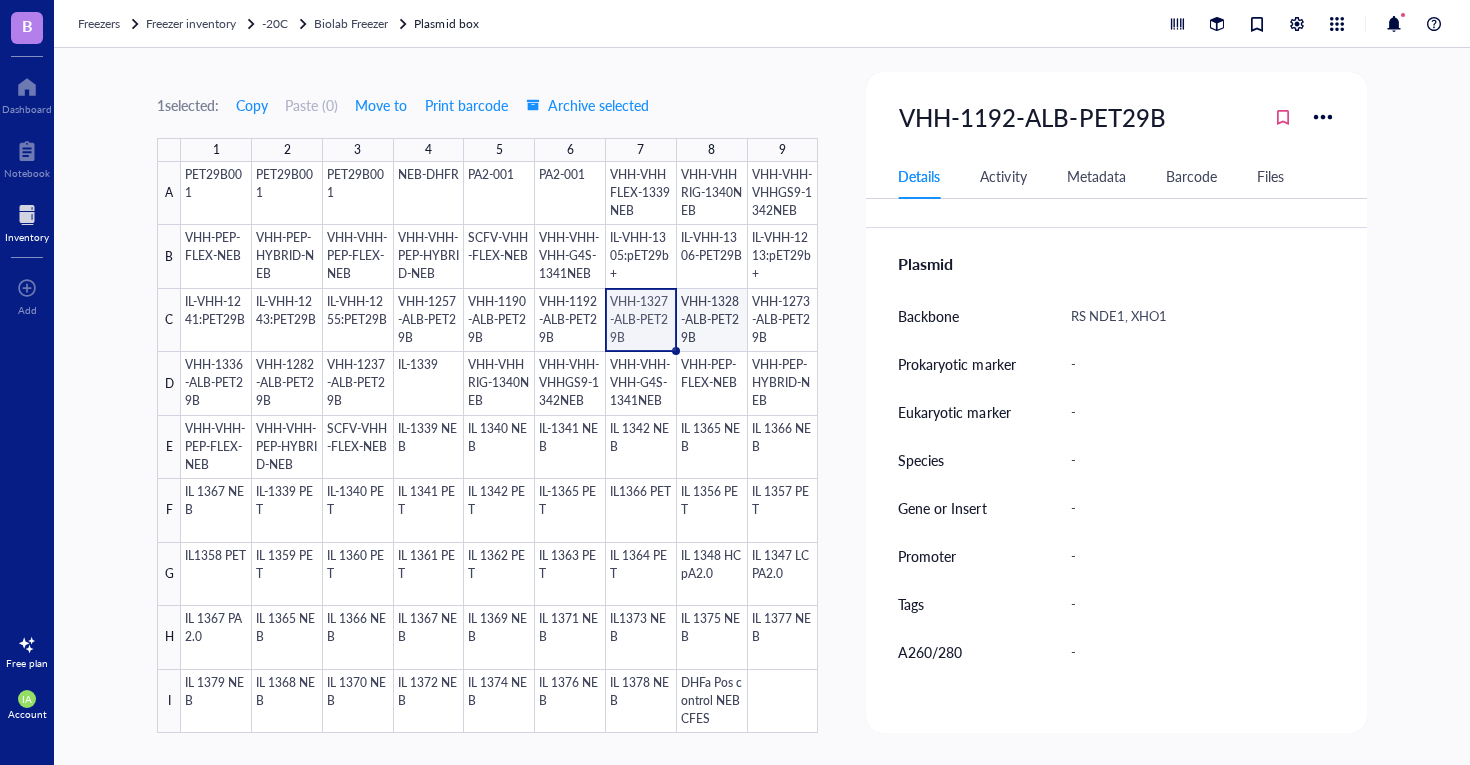 click at bounding box center (499, 447) 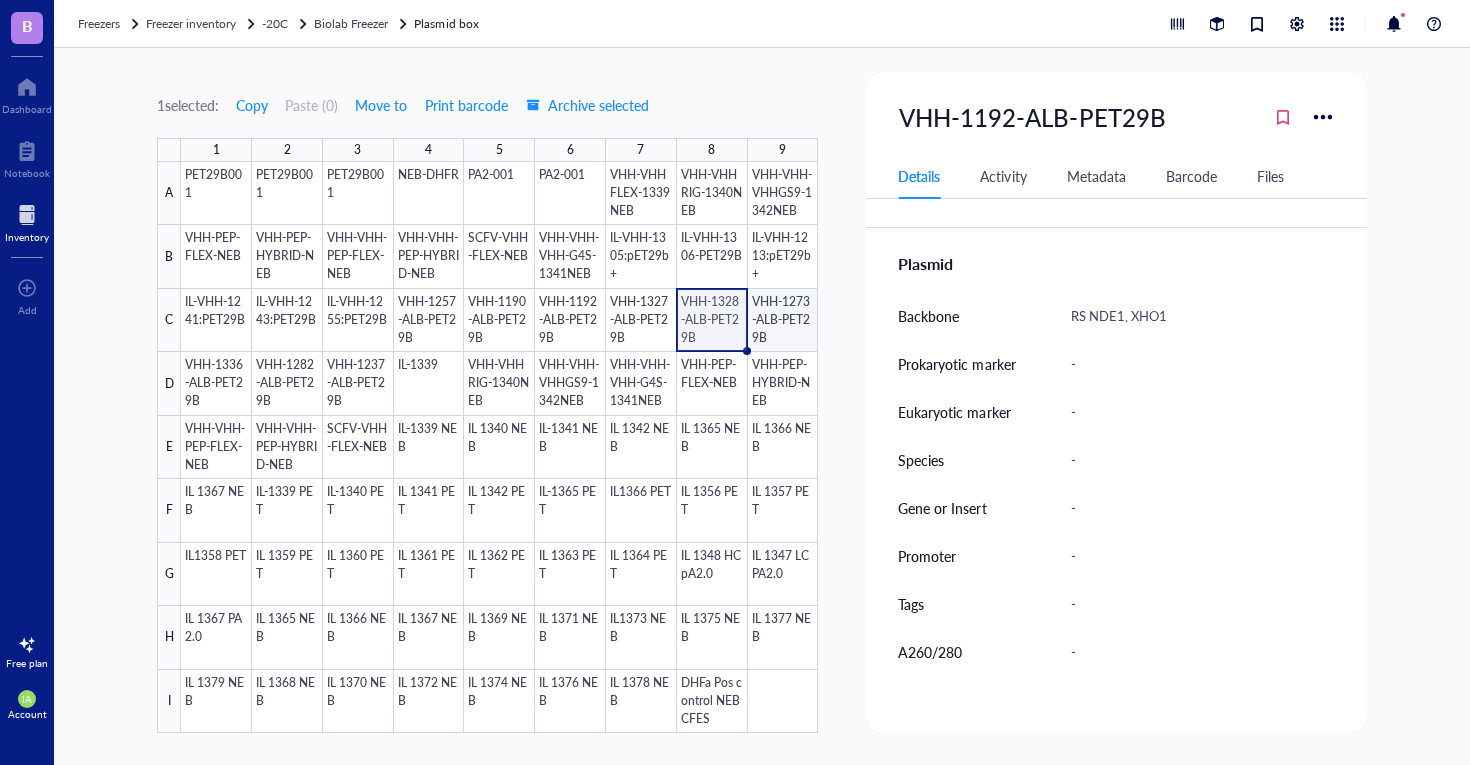 click at bounding box center [499, 447] 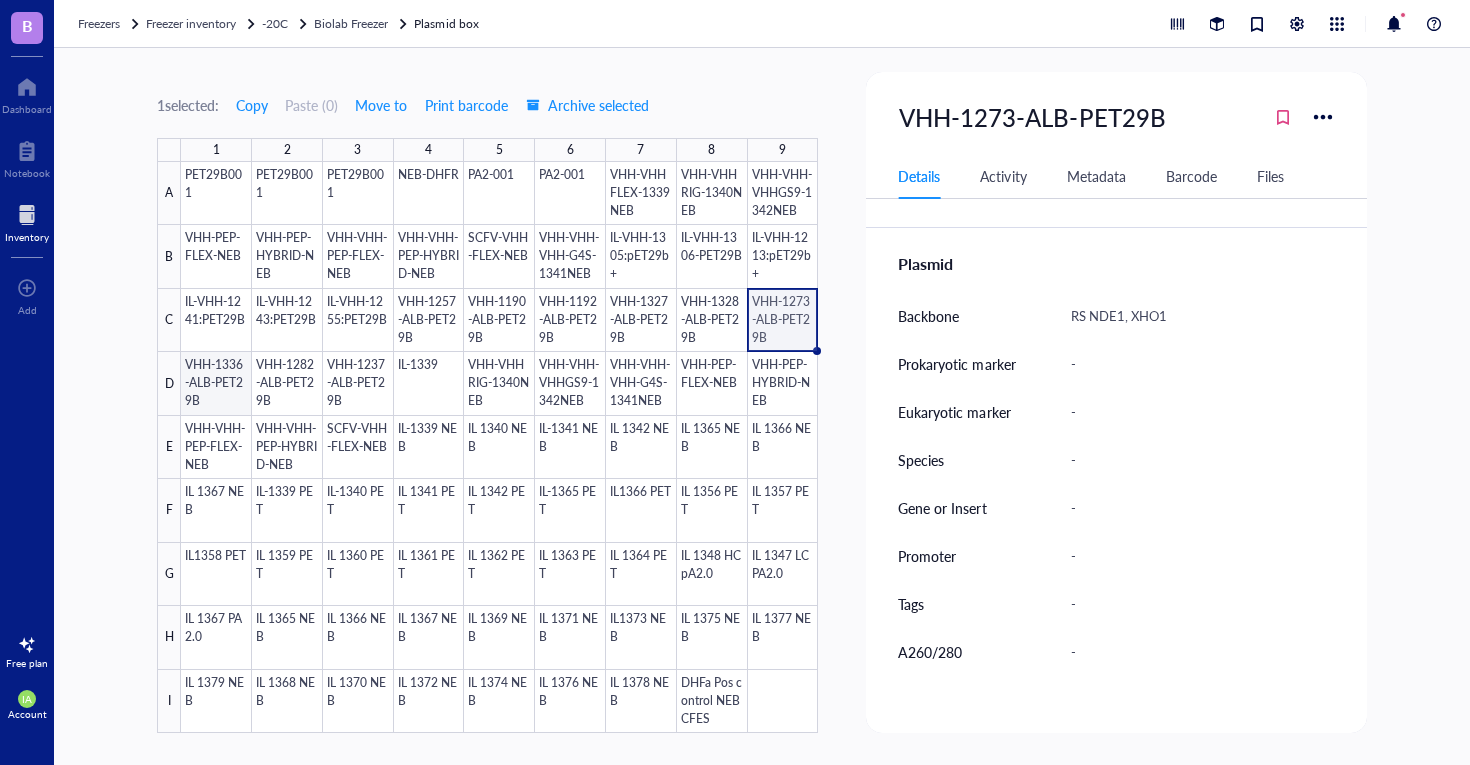 click at bounding box center [499, 447] 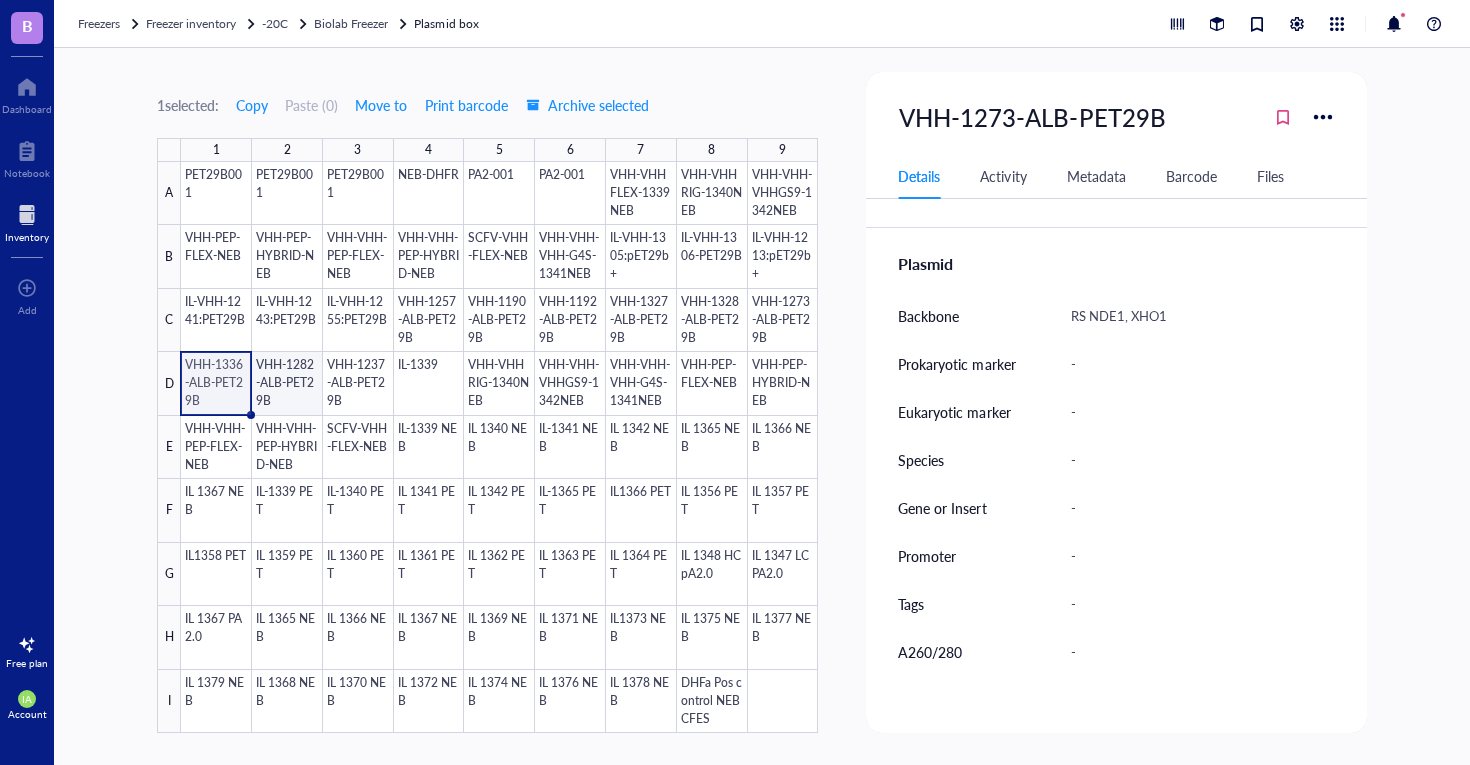 click at bounding box center [499, 447] 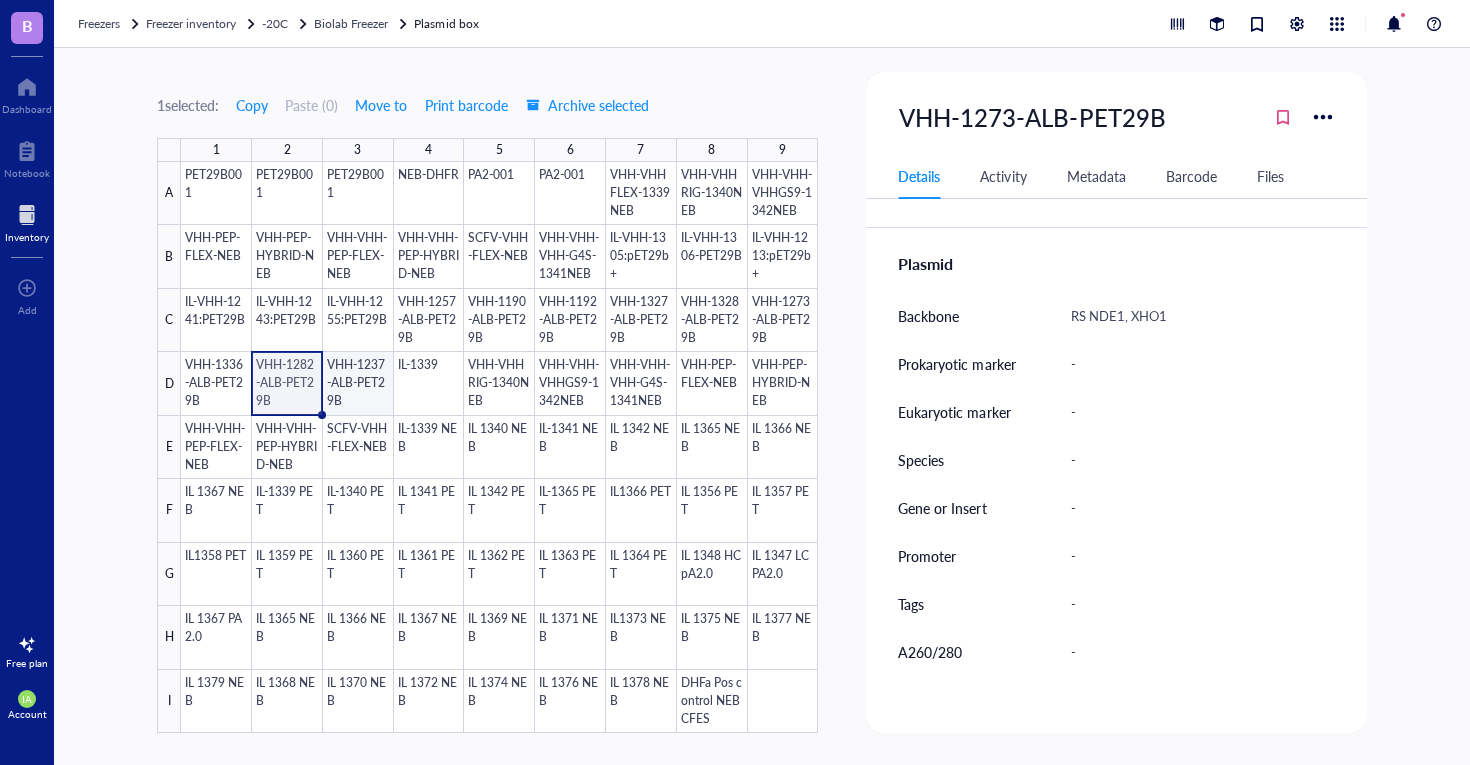 click at bounding box center [499, 447] 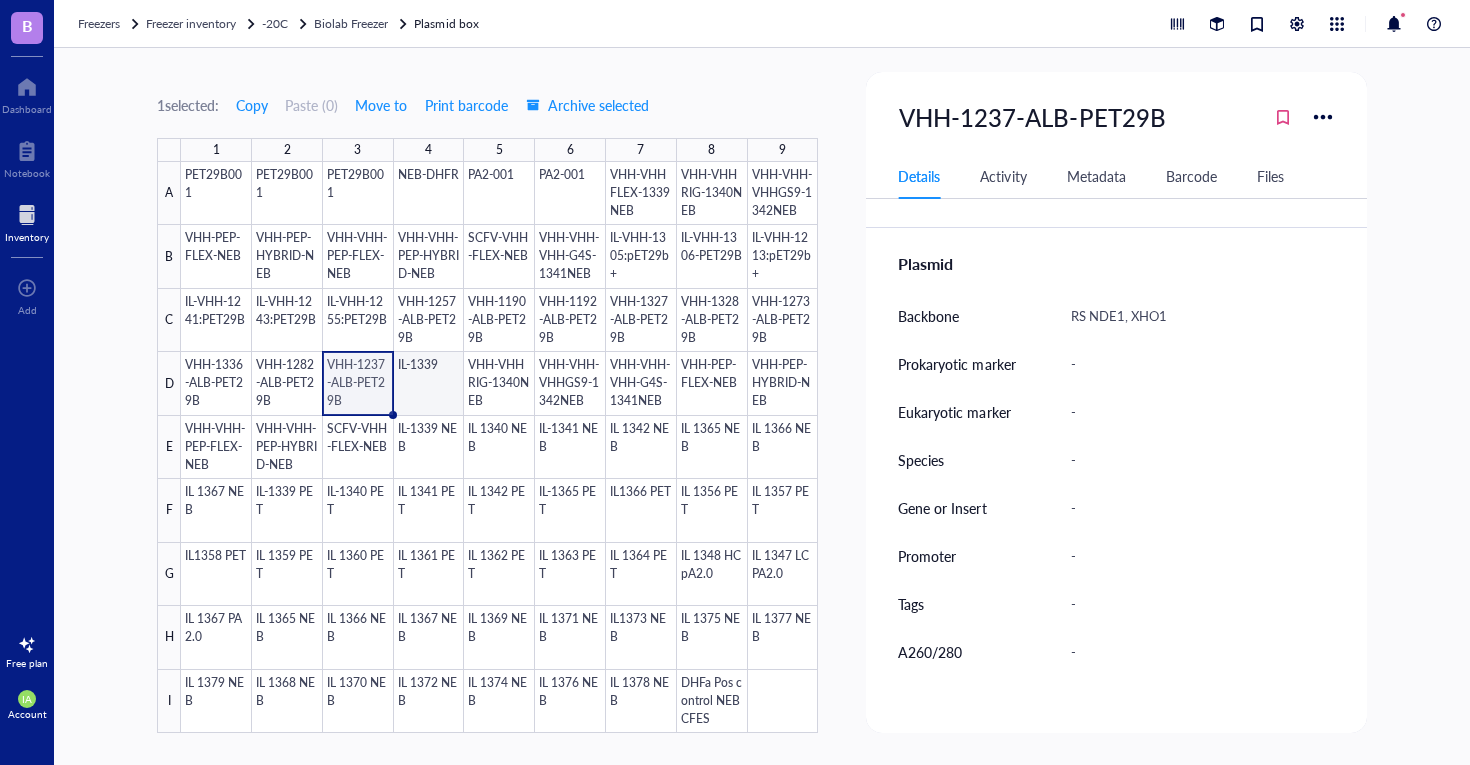 click at bounding box center [499, 447] 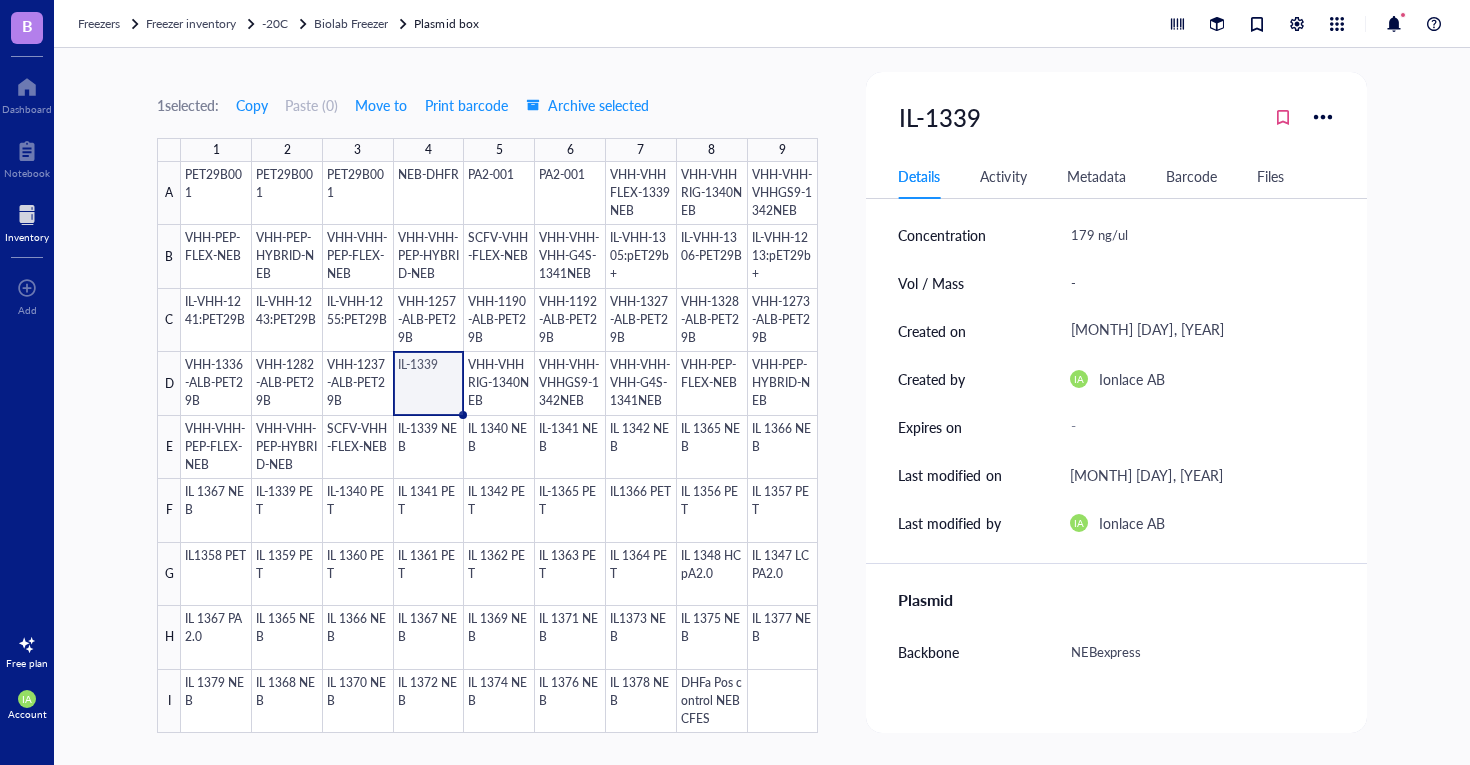 scroll, scrollTop: 159, scrollLeft: 0, axis: vertical 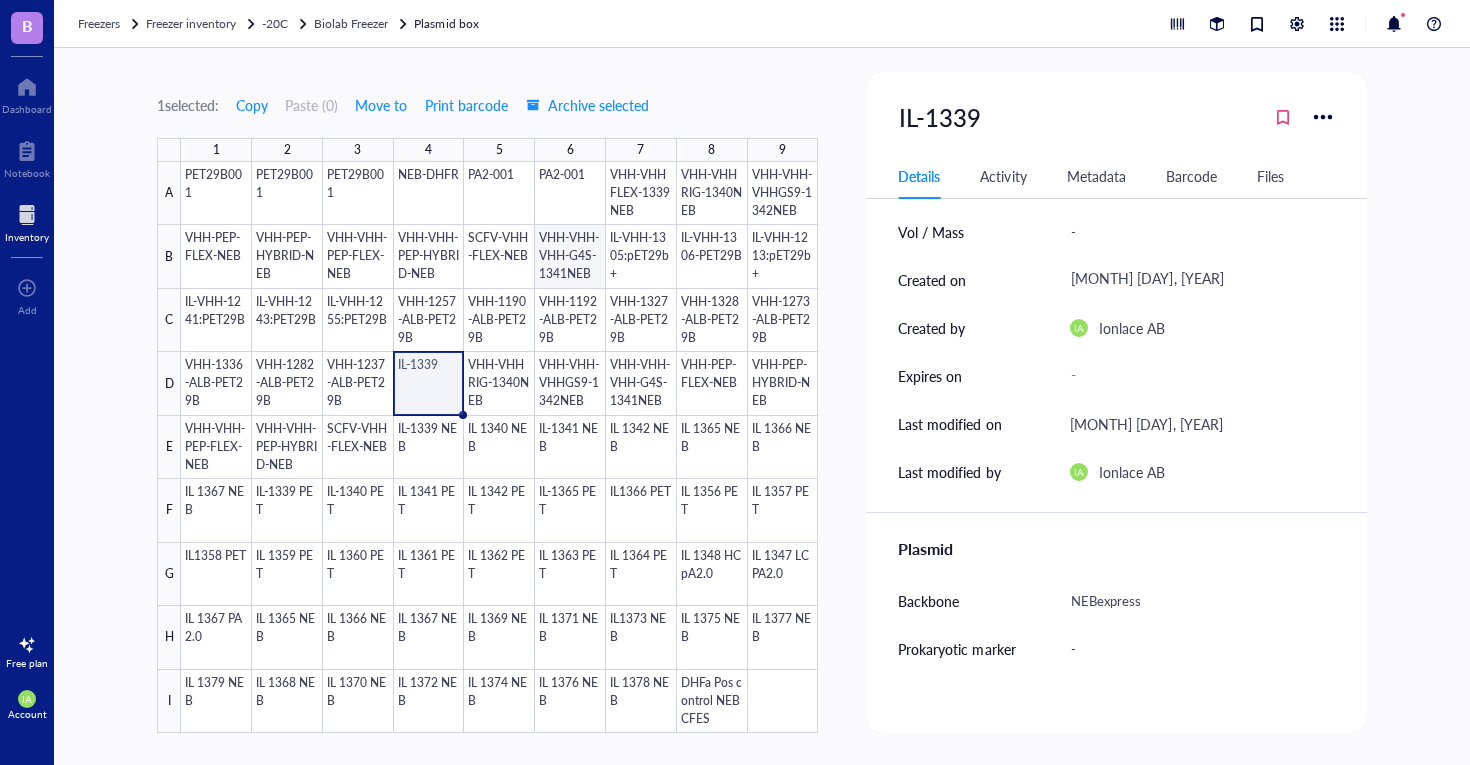 click at bounding box center (499, 447) 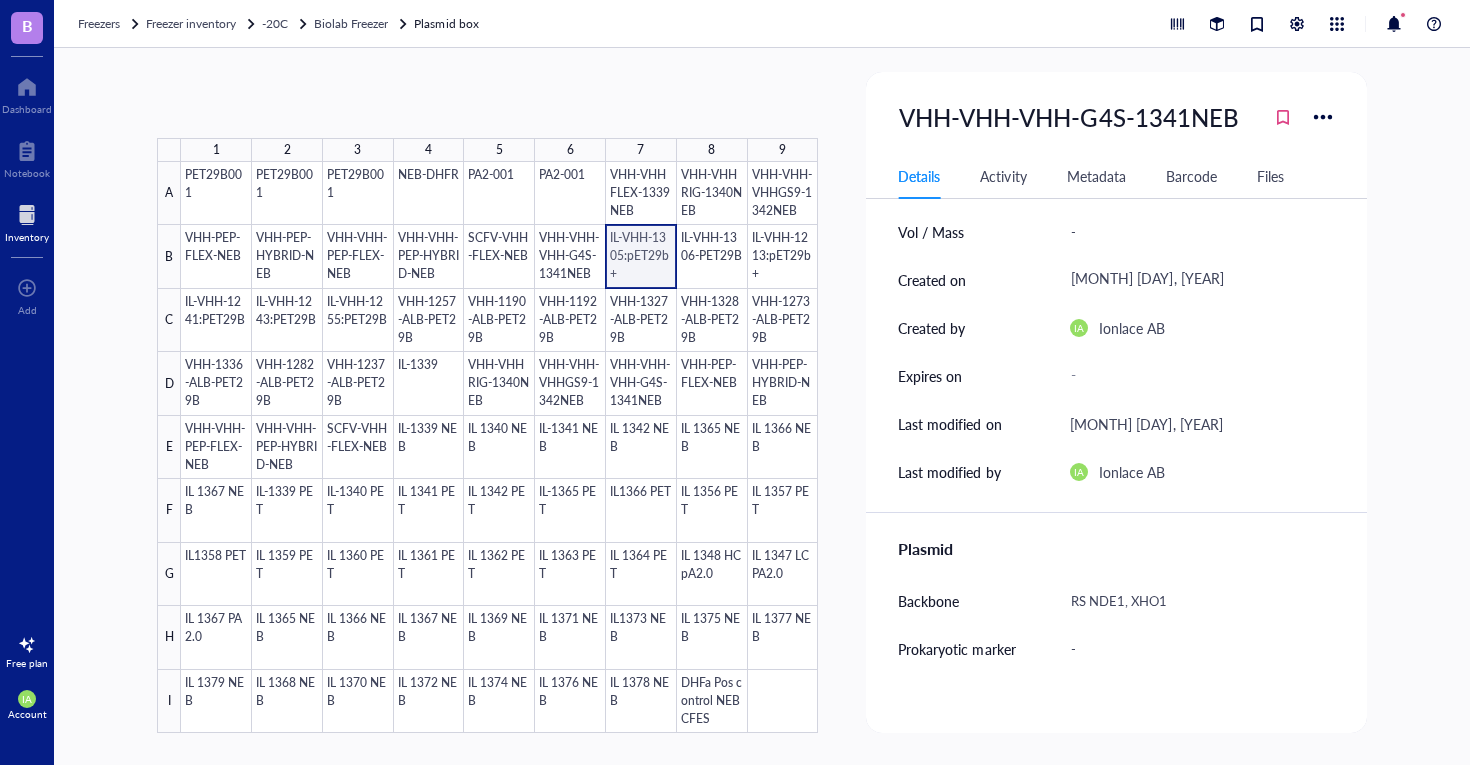 click at bounding box center [499, 447] 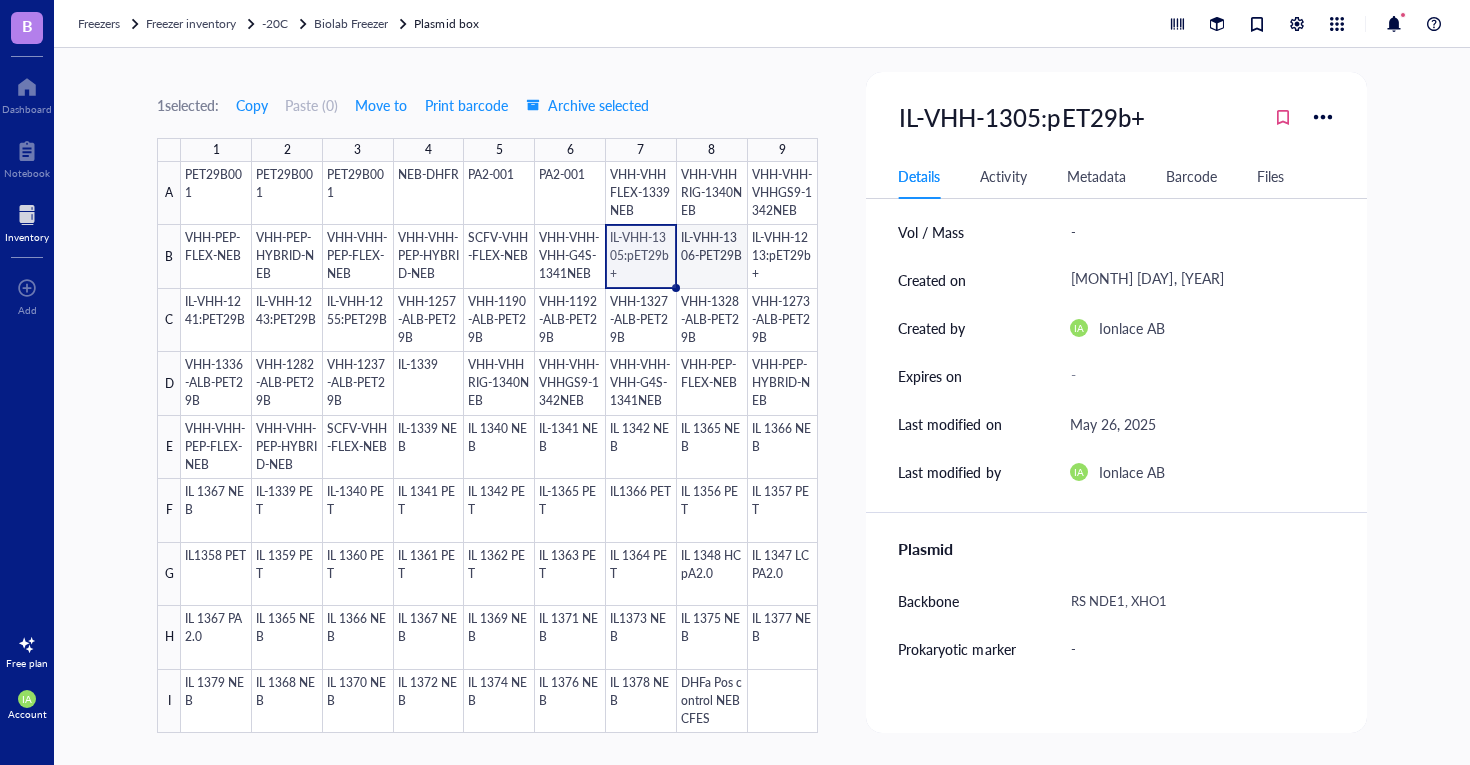 click at bounding box center [499, 447] 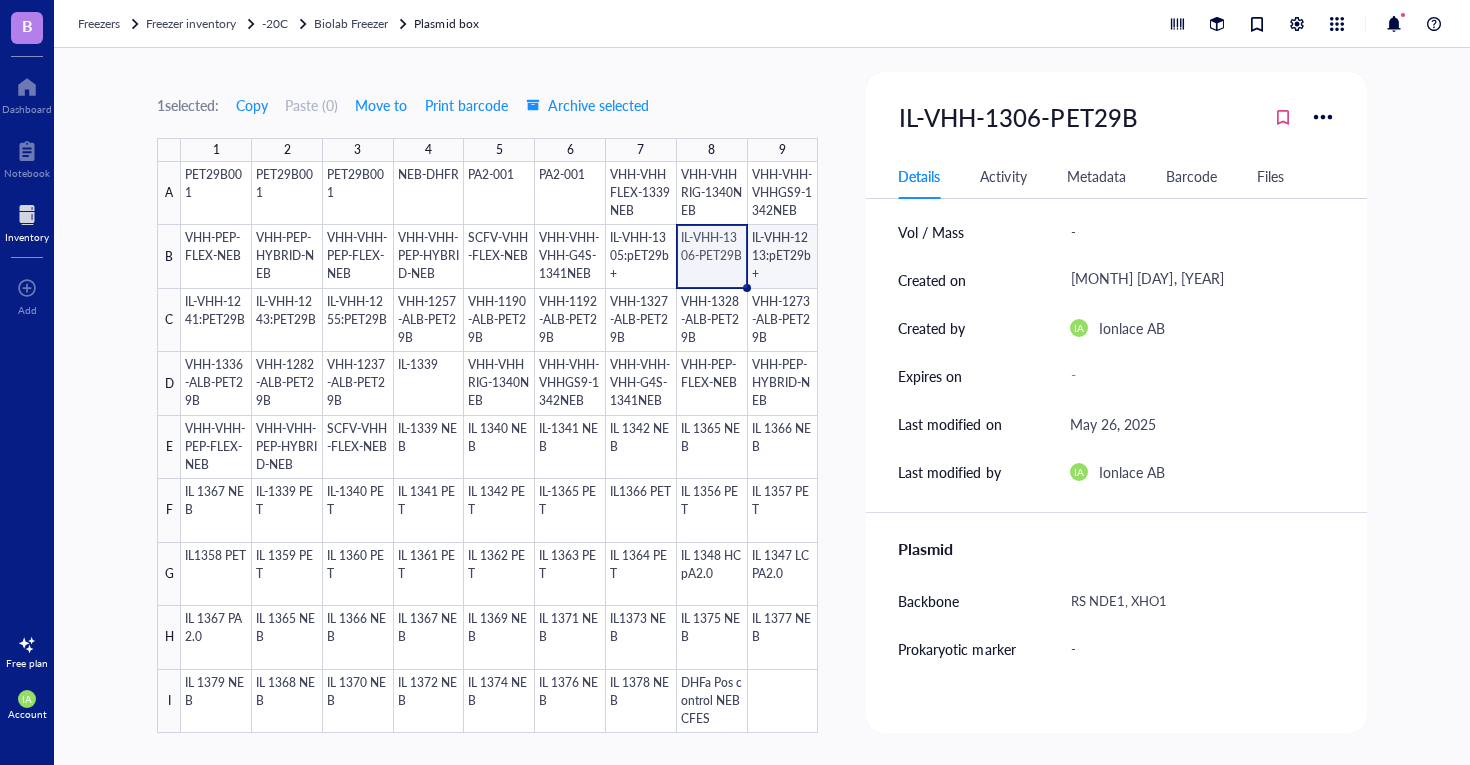 click at bounding box center (499, 447) 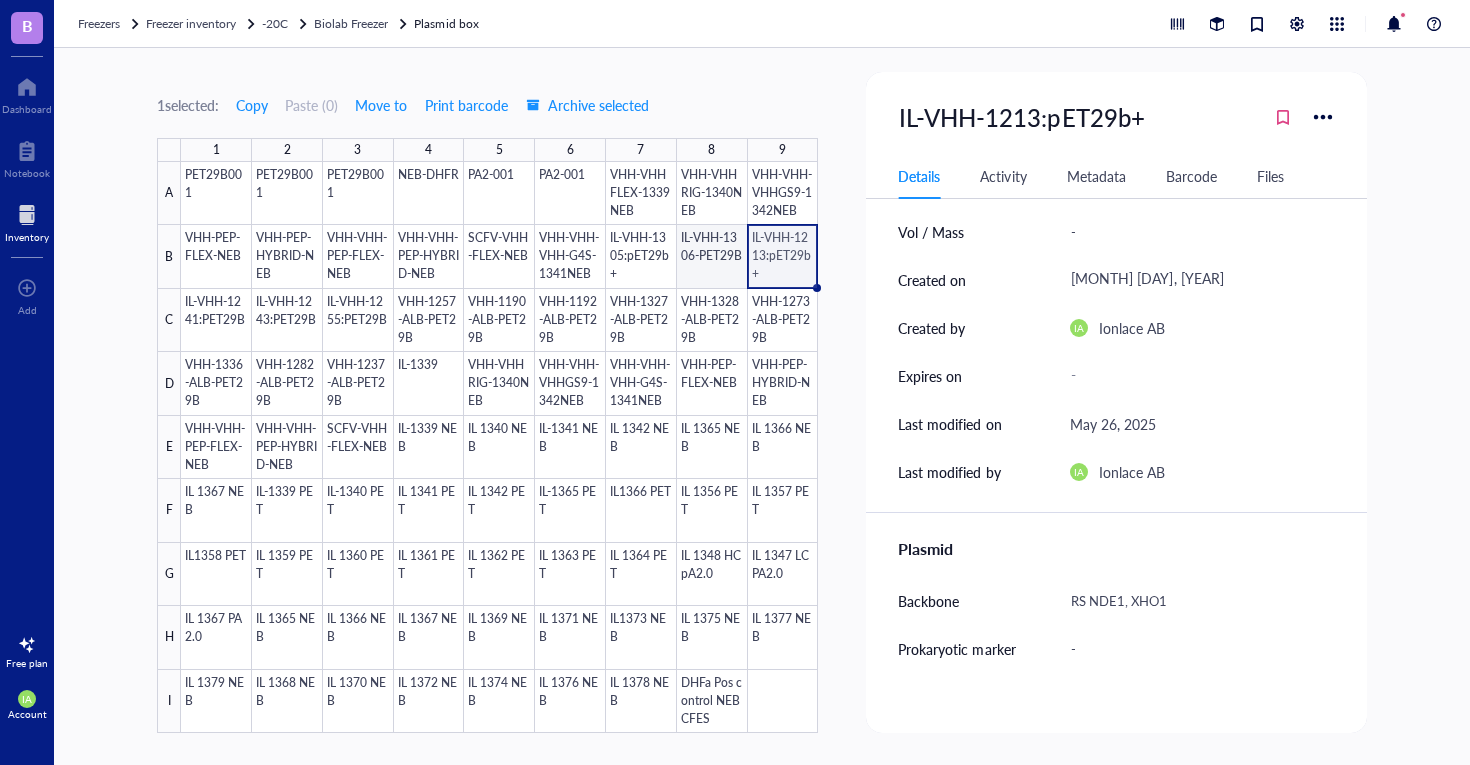 click at bounding box center (499, 447) 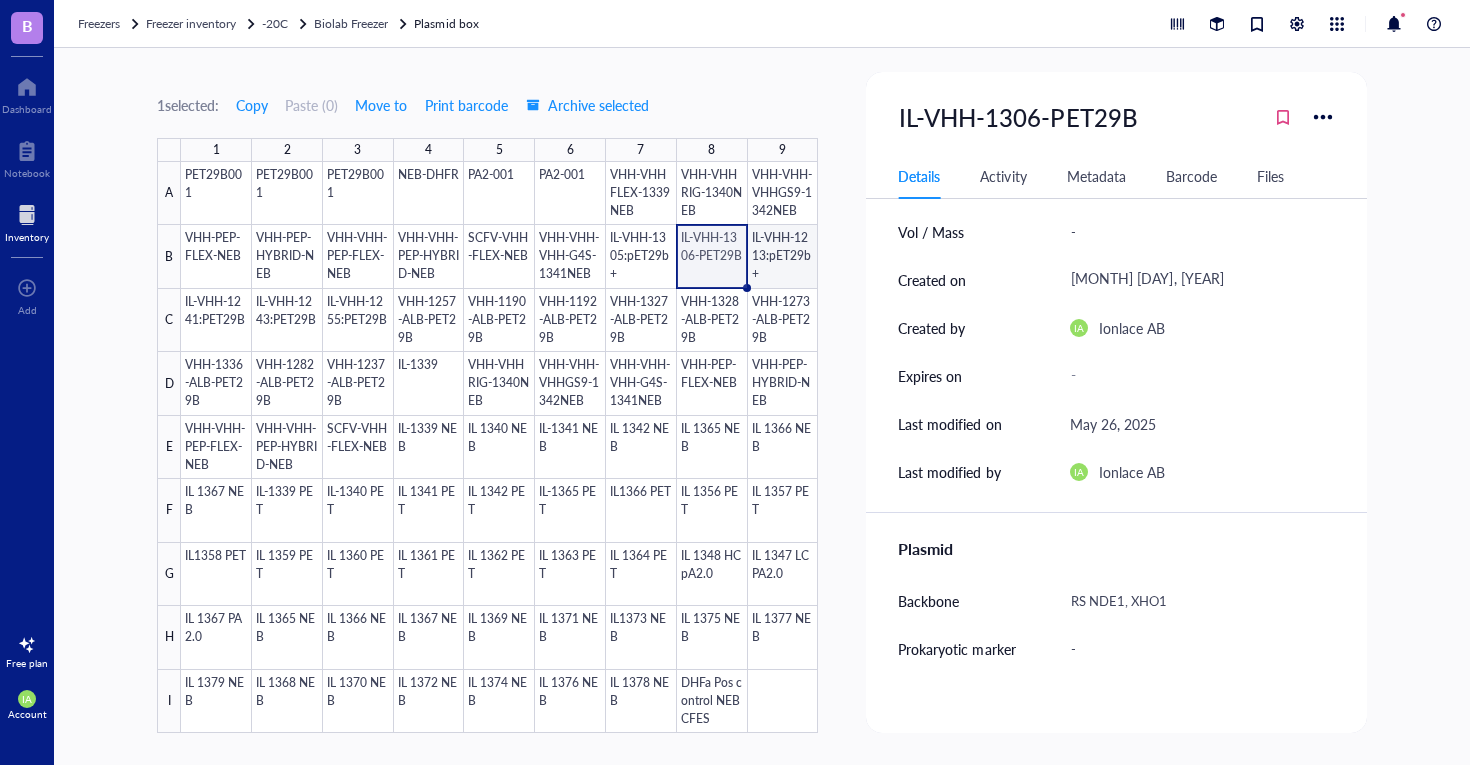 click at bounding box center (499, 447) 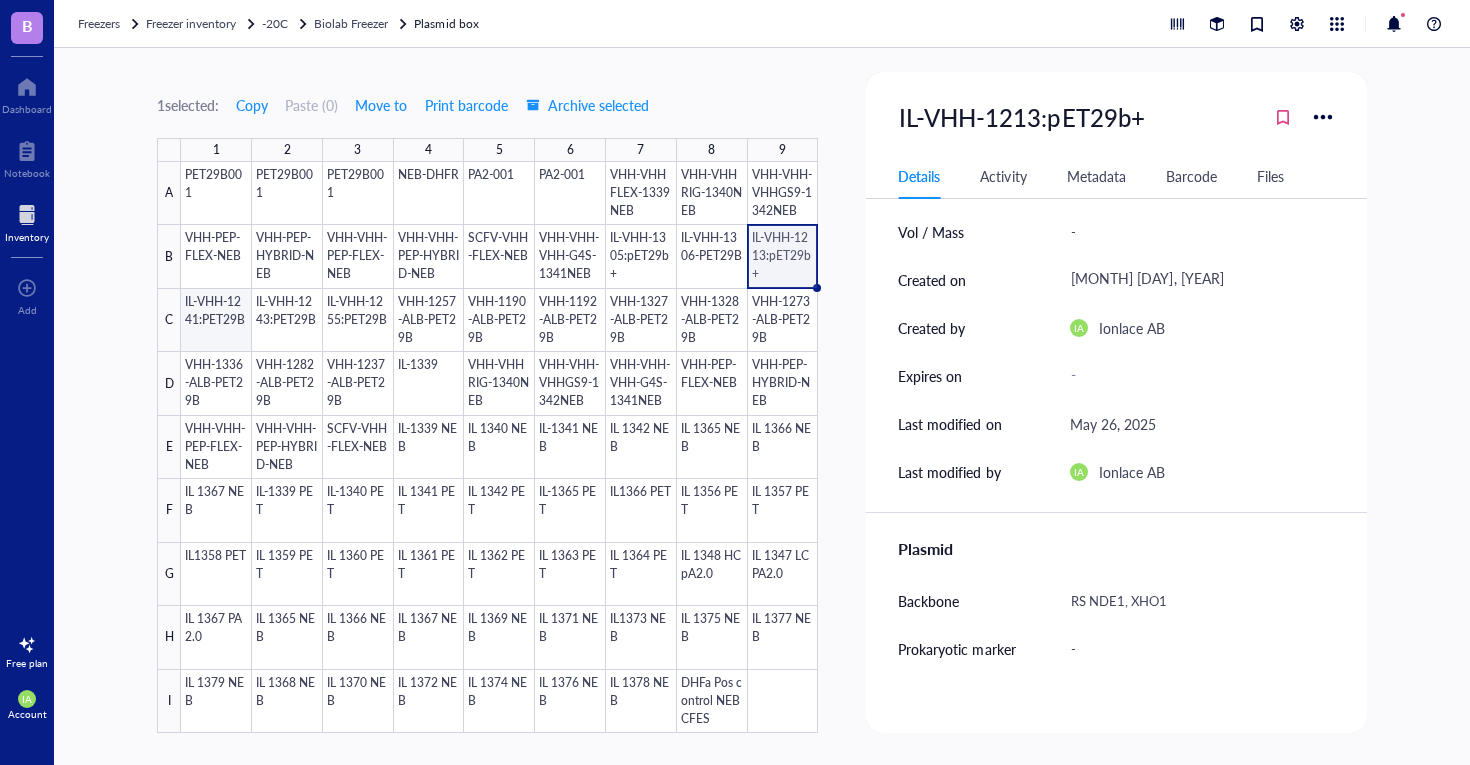 click at bounding box center (499, 447) 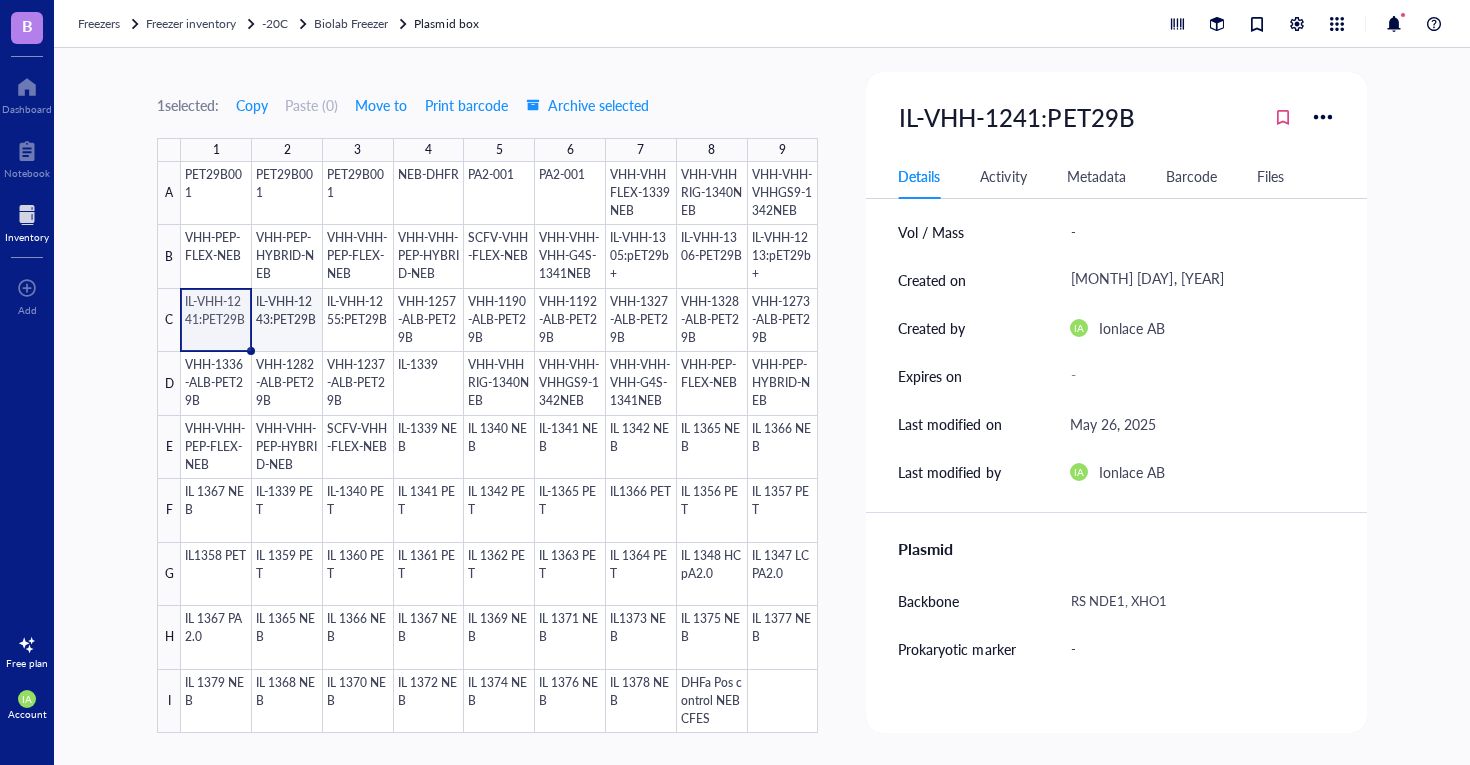 click at bounding box center (499, 447) 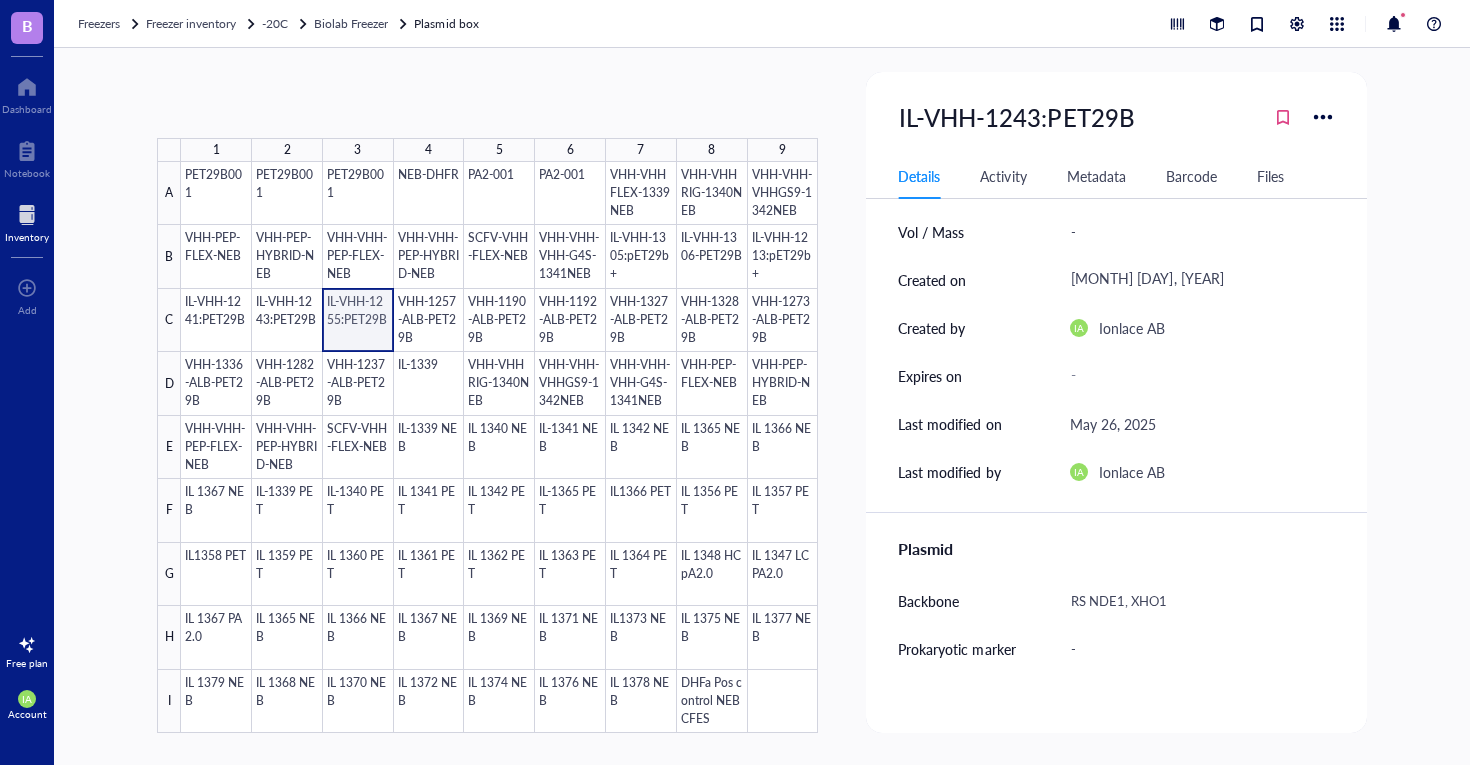 click at bounding box center (499, 447) 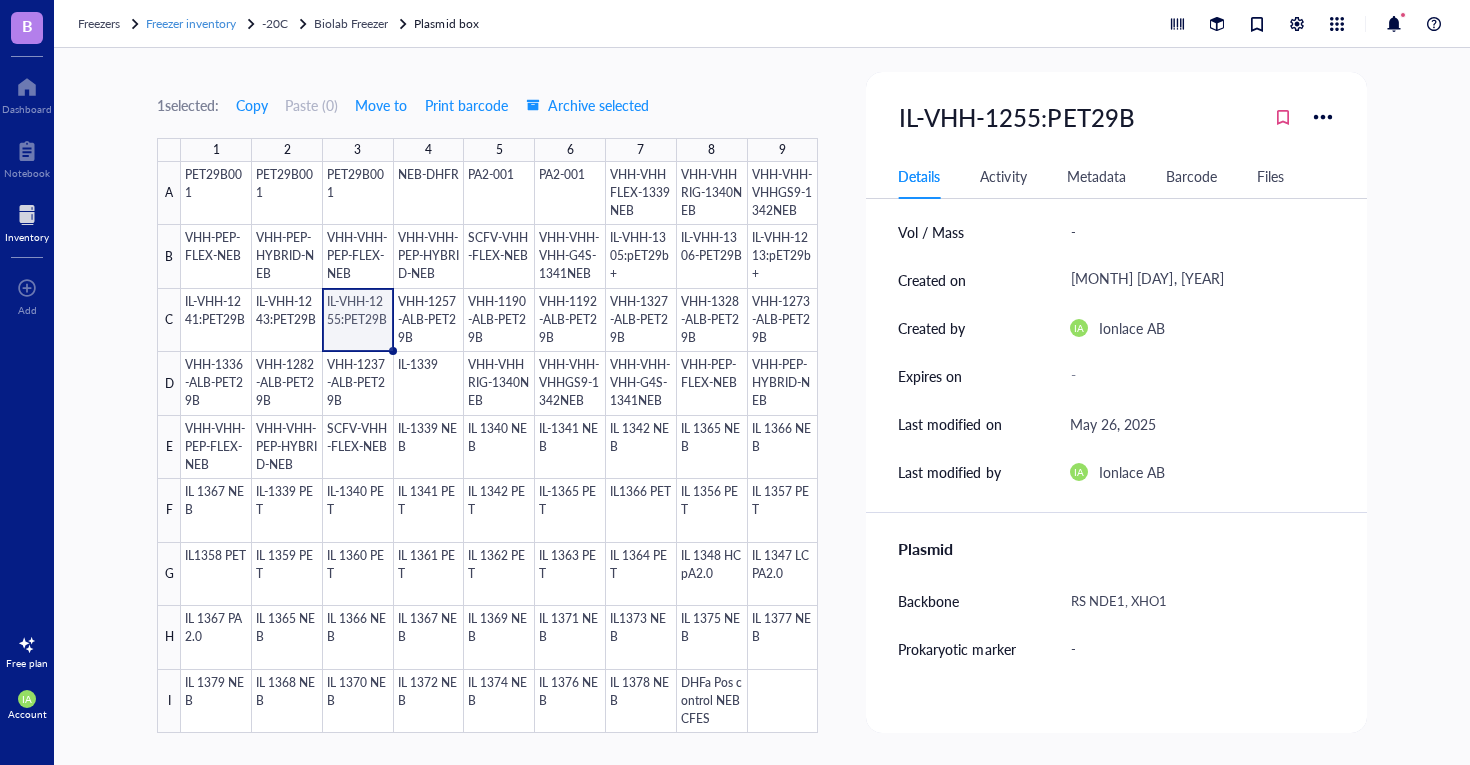 click on "Freezer inventory" at bounding box center [191, 23] 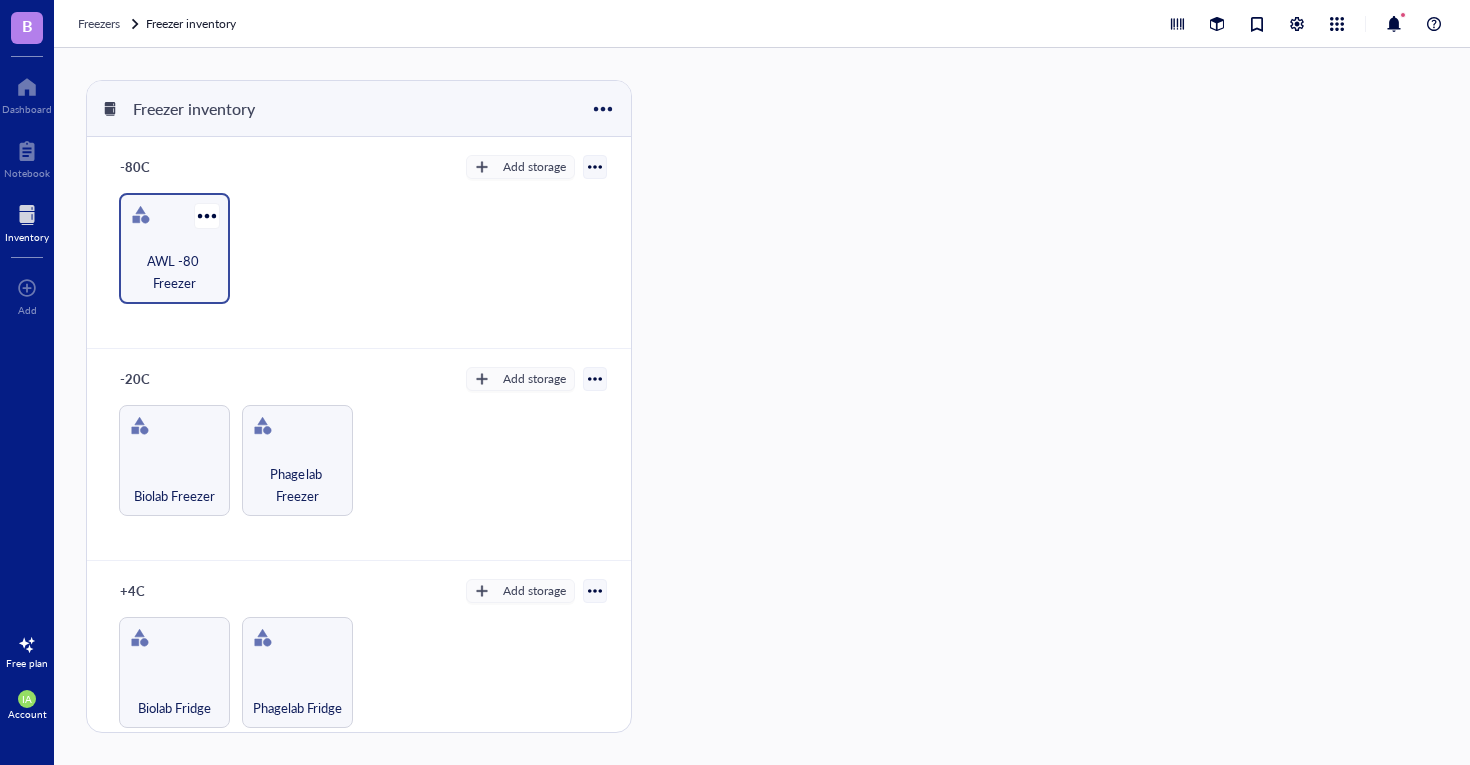 click on "AWL -80 Freezer" at bounding box center (174, 272) 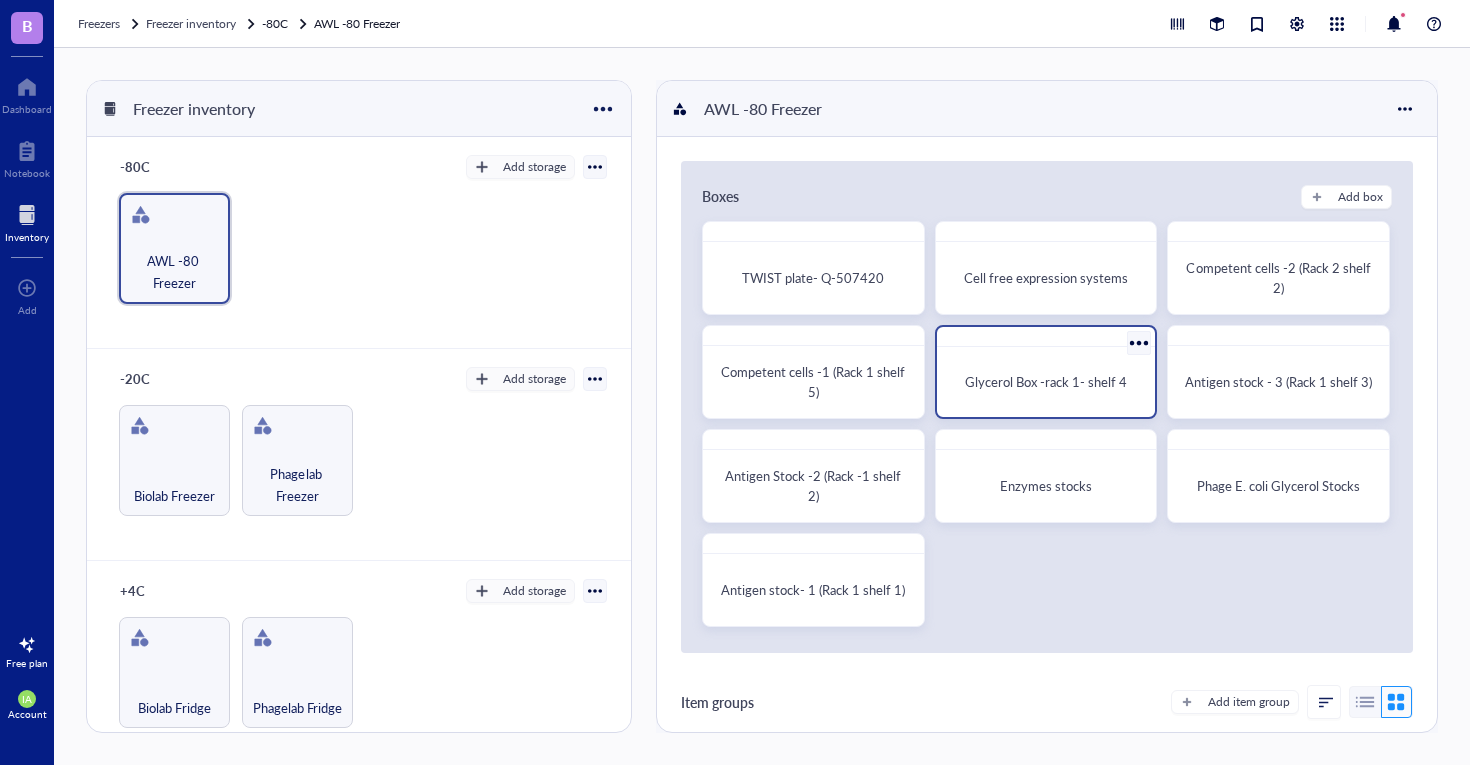 click on "Glycerol Box -rack 1- shelf 4" at bounding box center (1046, 381) 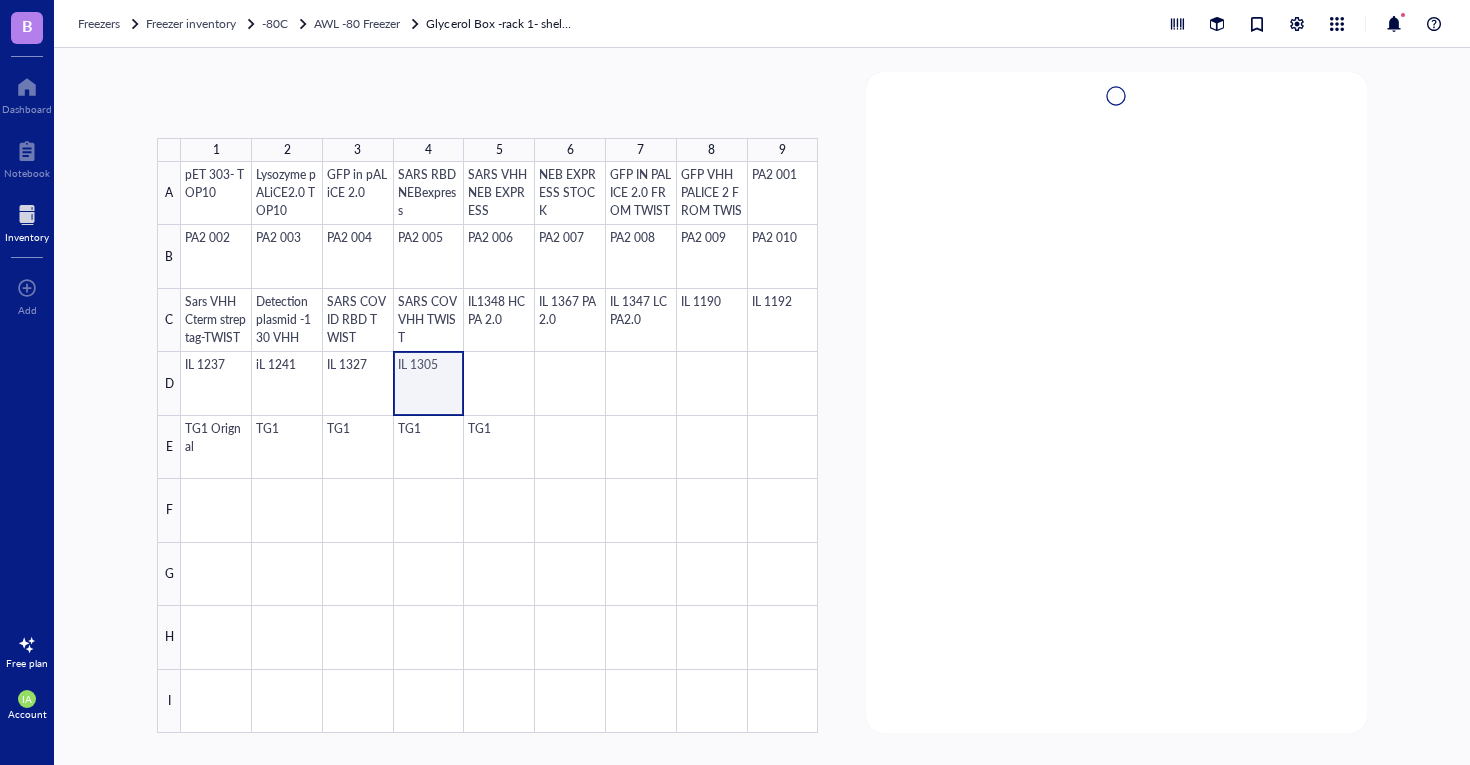 click at bounding box center [499, 447] 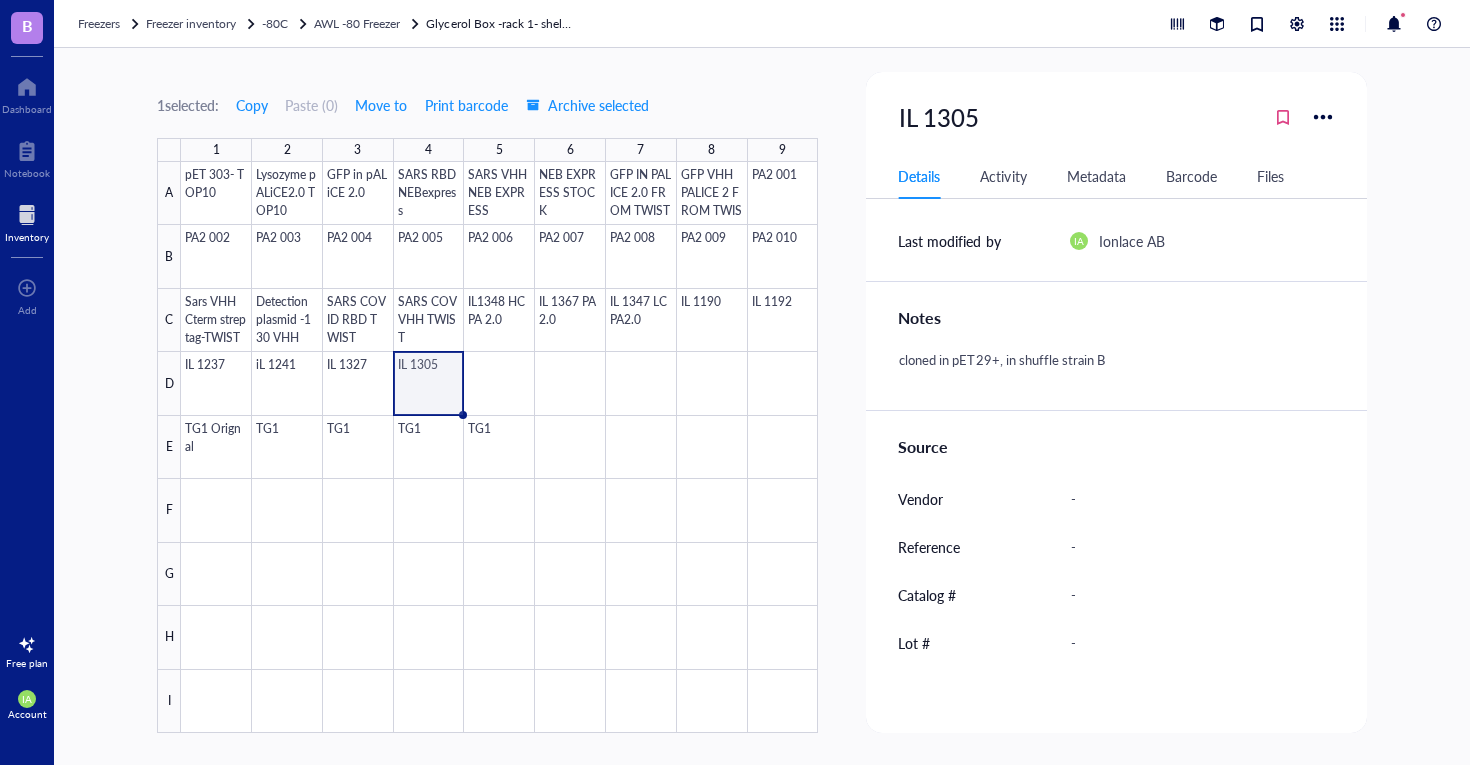 scroll, scrollTop: 372, scrollLeft: 0, axis: vertical 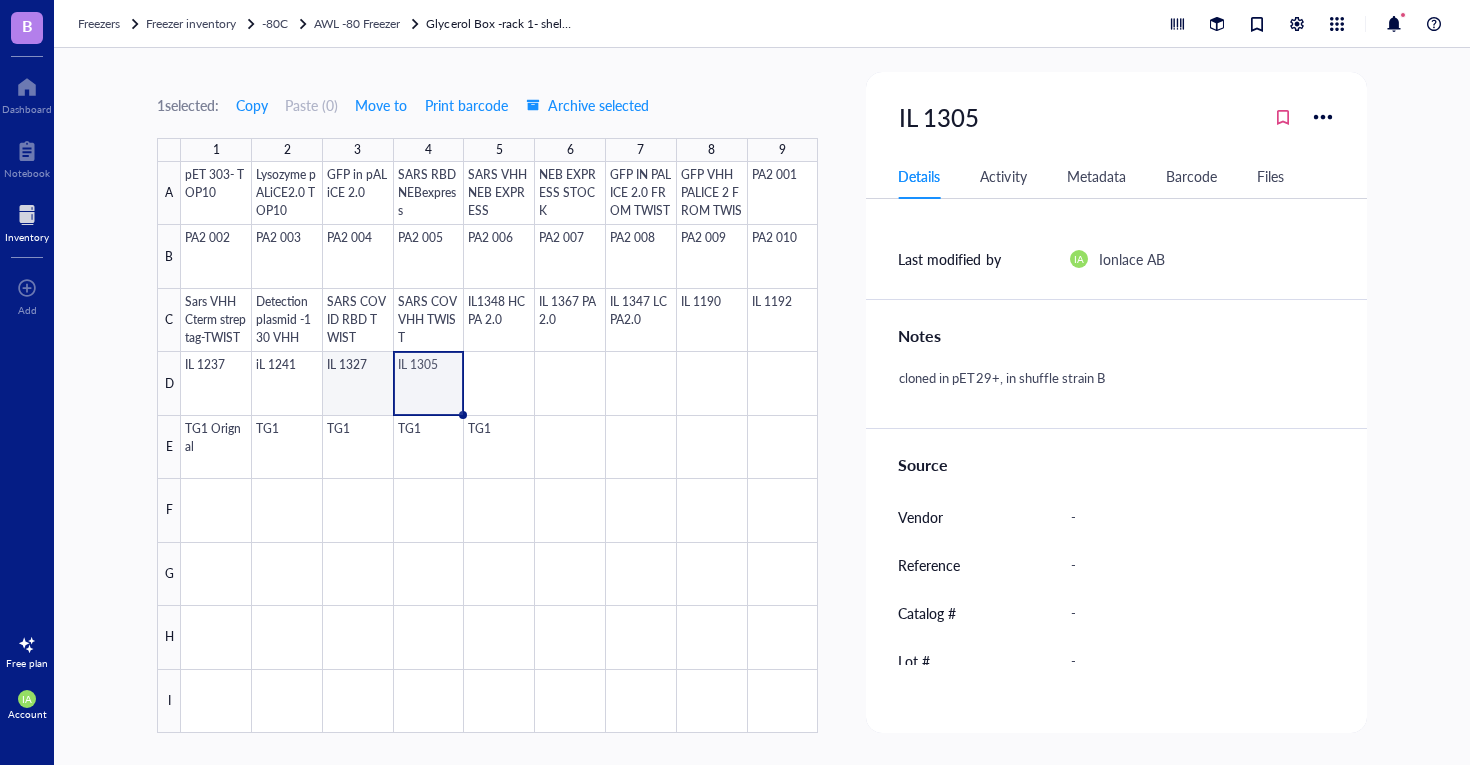 click at bounding box center (499, 447) 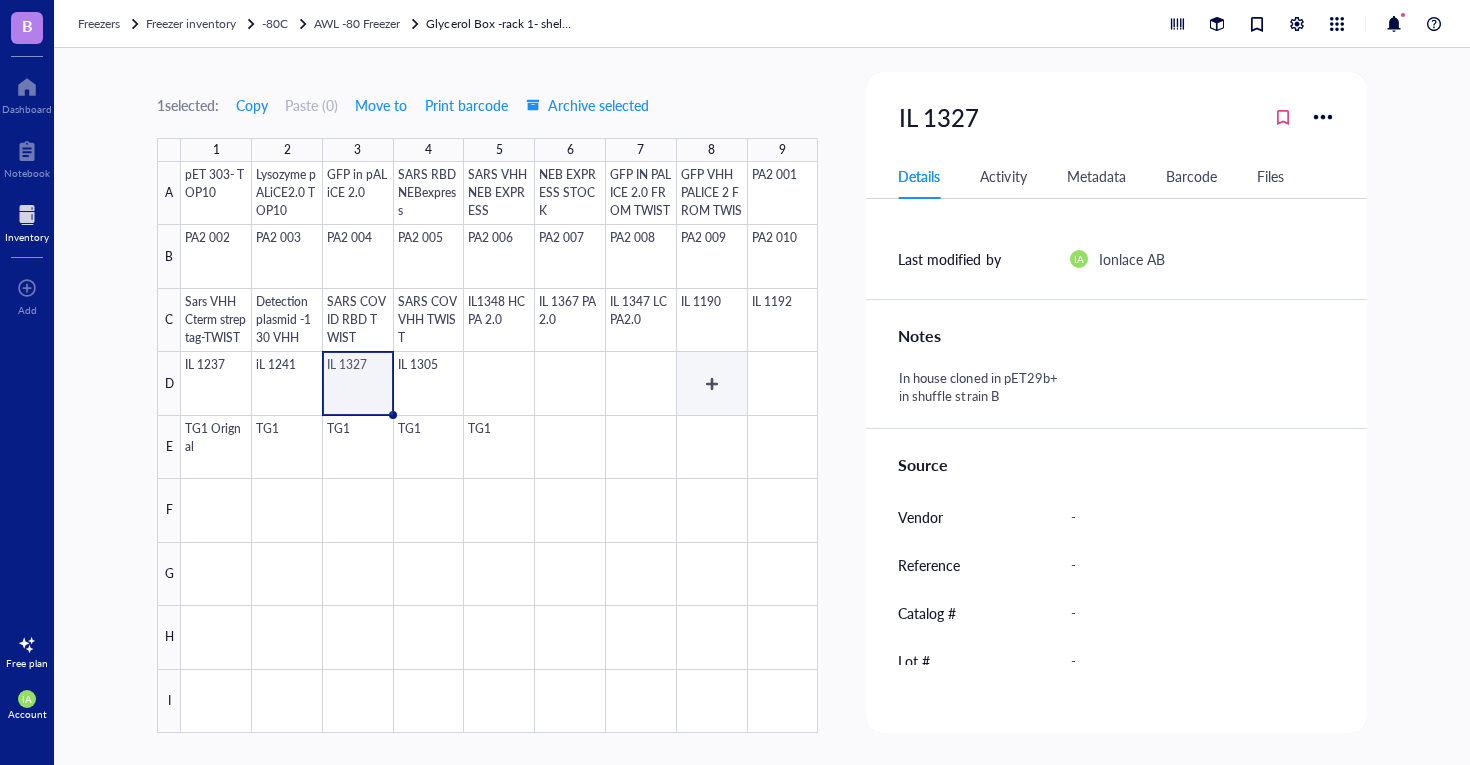 click at bounding box center [499, 447] 